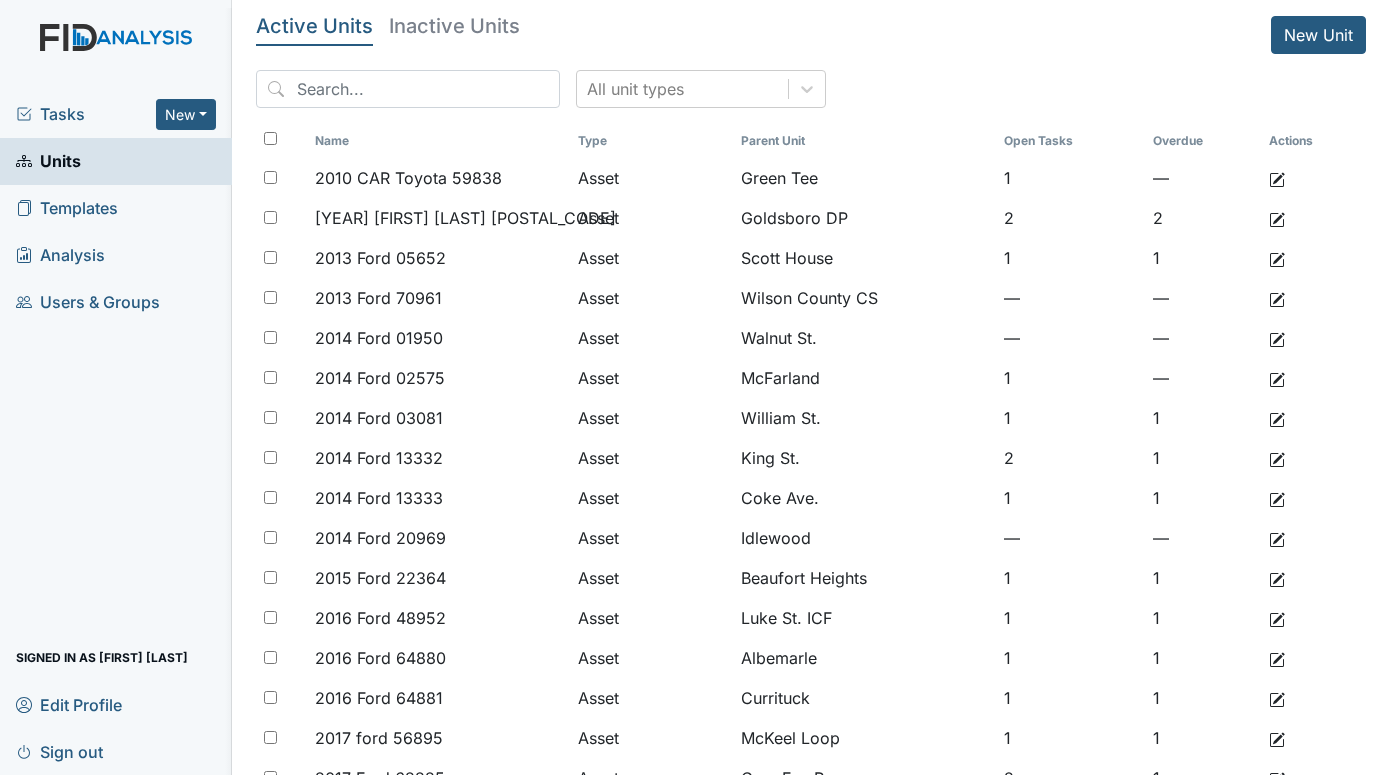 scroll, scrollTop: 0, scrollLeft: 0, axis: both 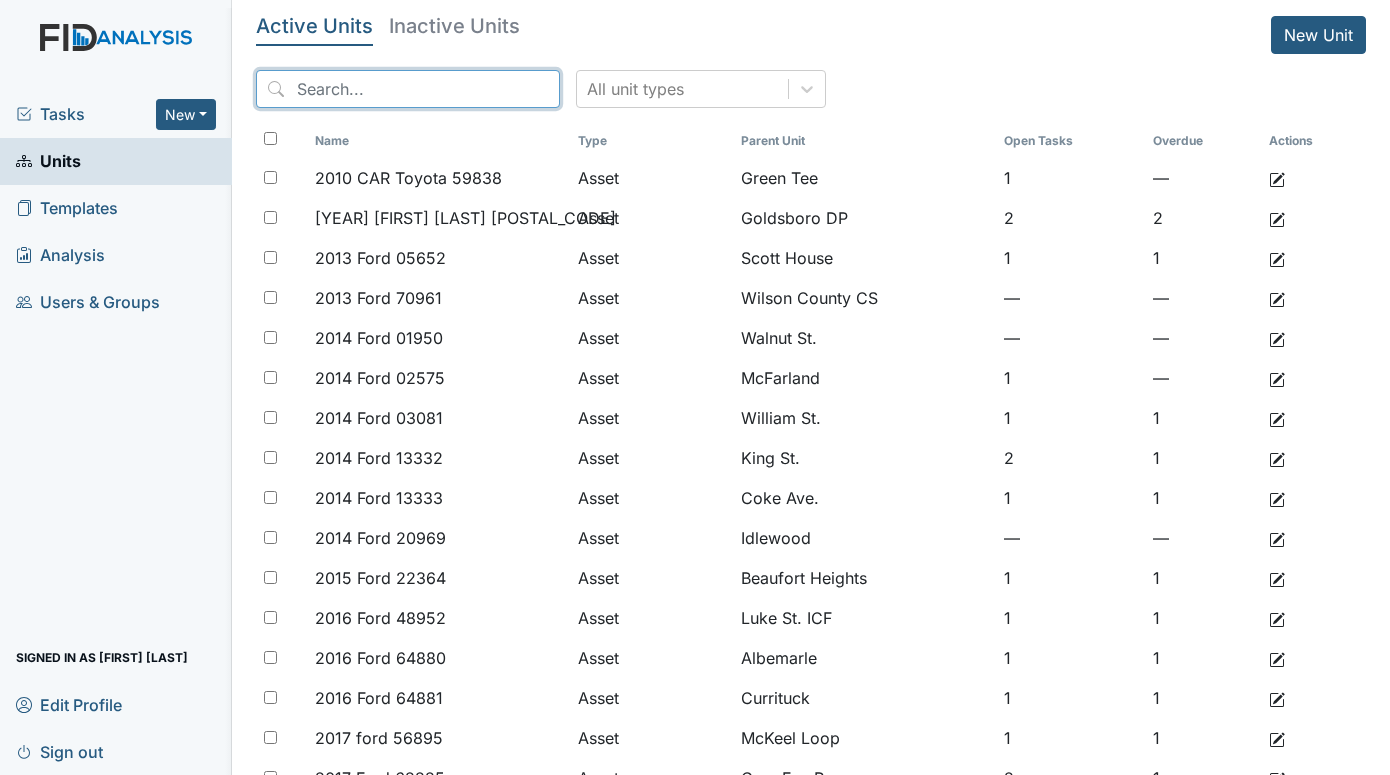 click at bounding box center [408, 89] 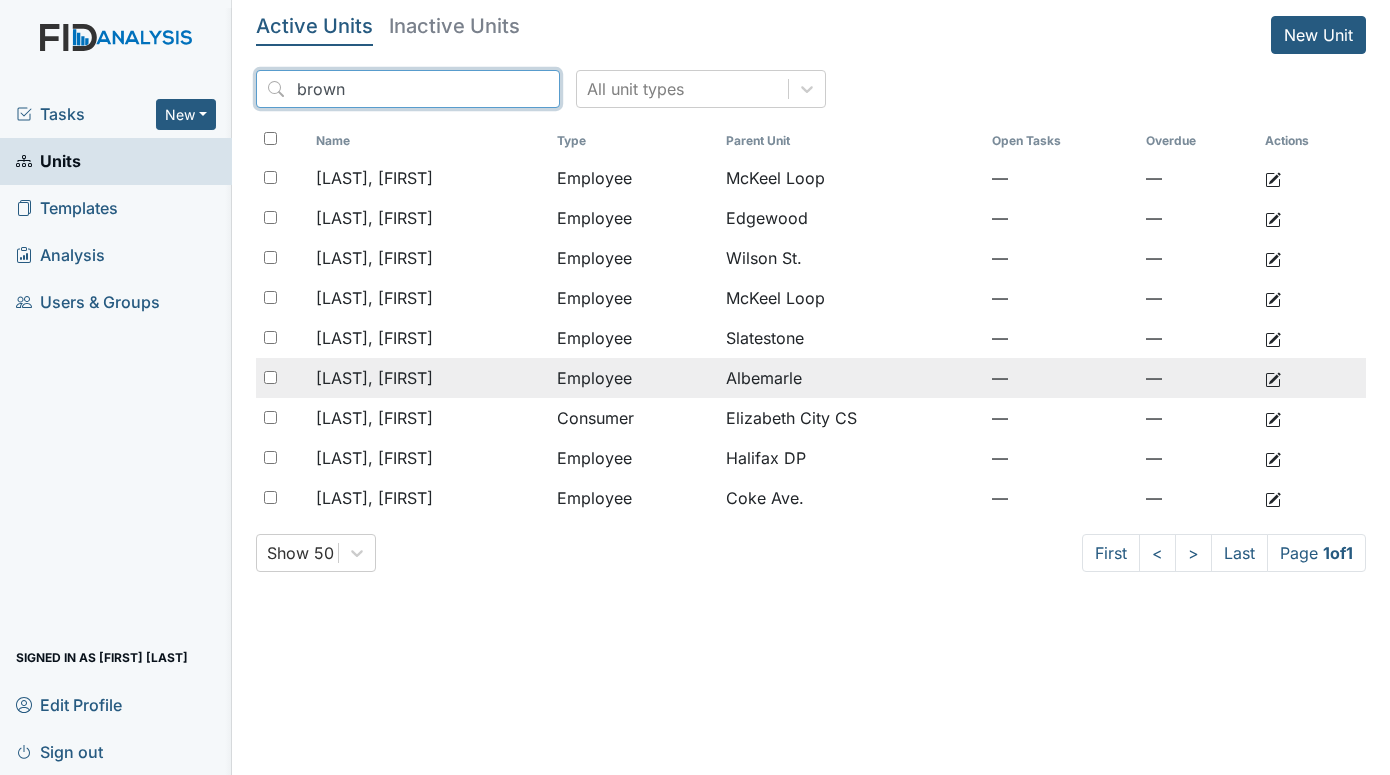 type on "brown" 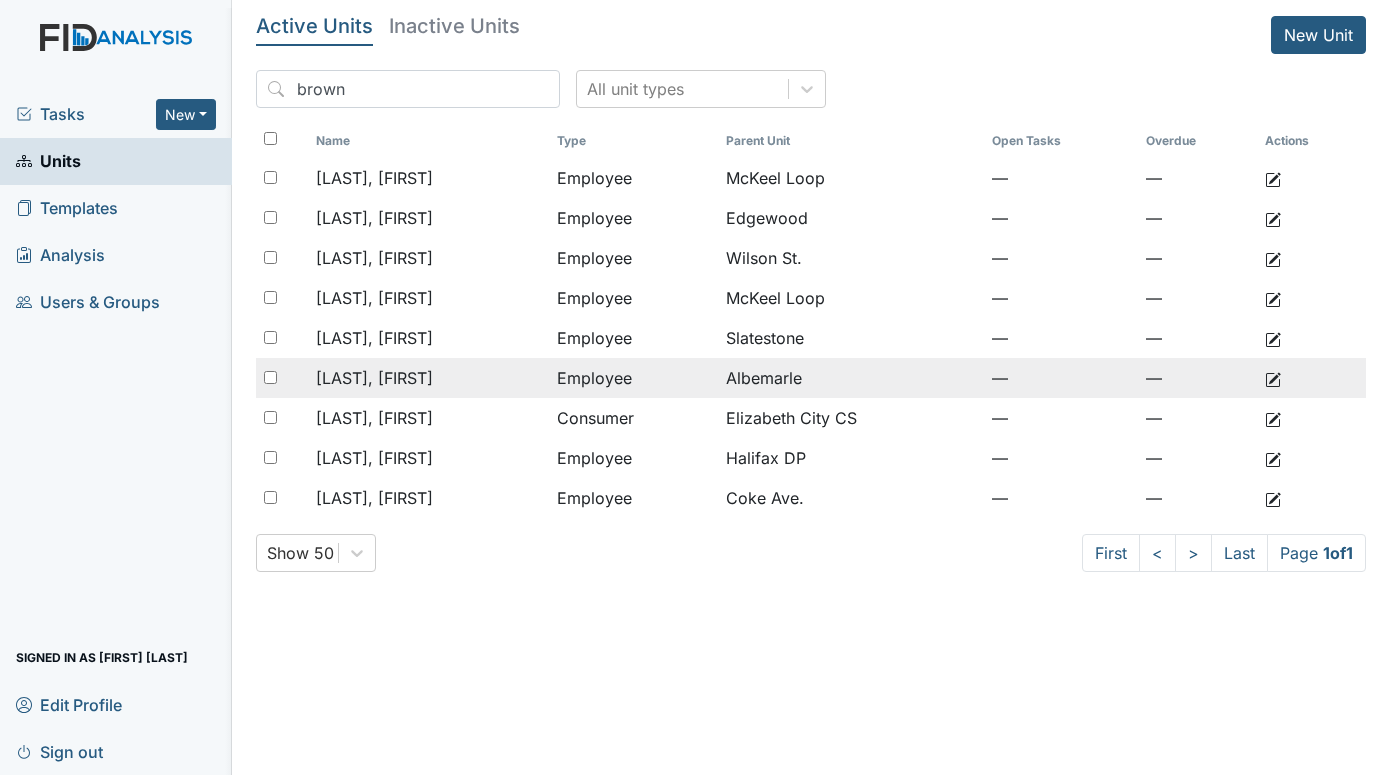 click on "[LAST], [FIRST]" at bounding box center [374, 178] 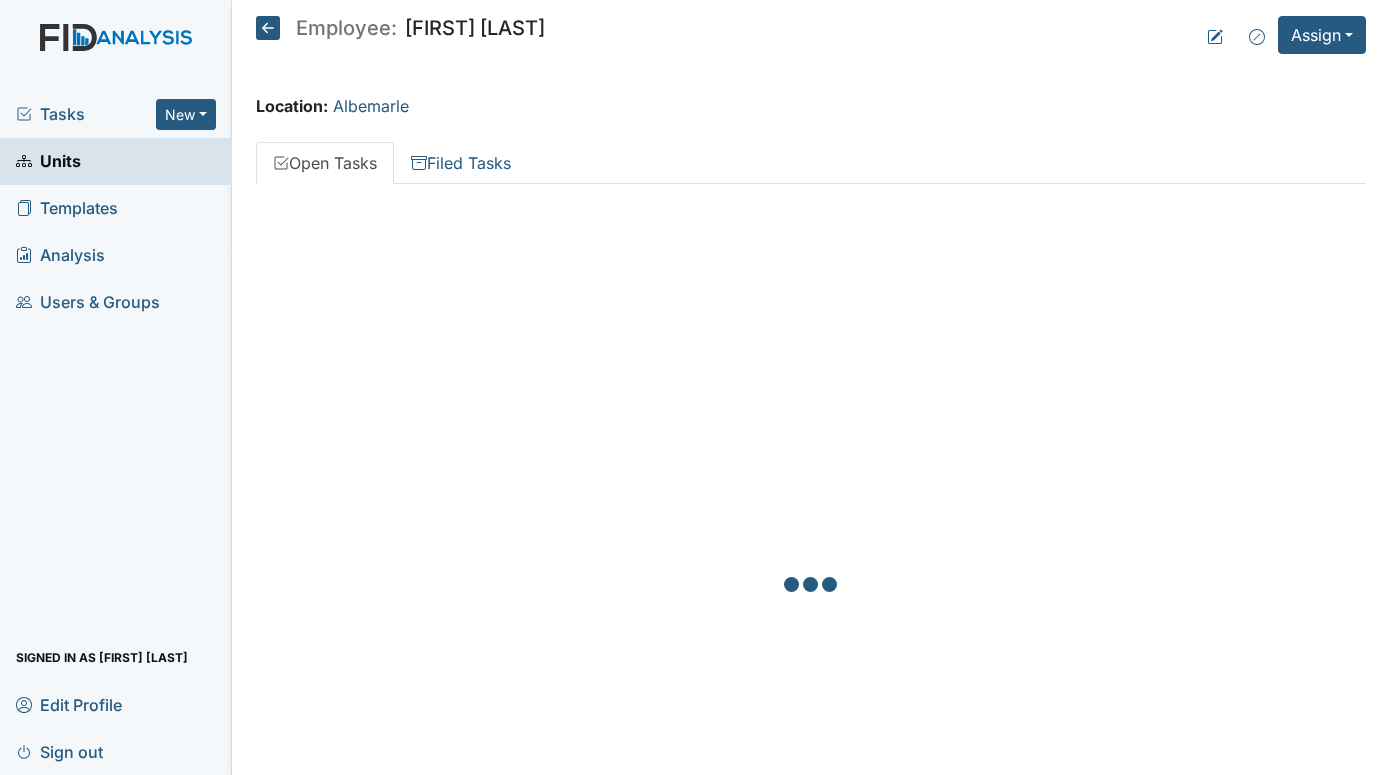 scroll, scrollTop: 0, scrollLeft: 0, axis: both 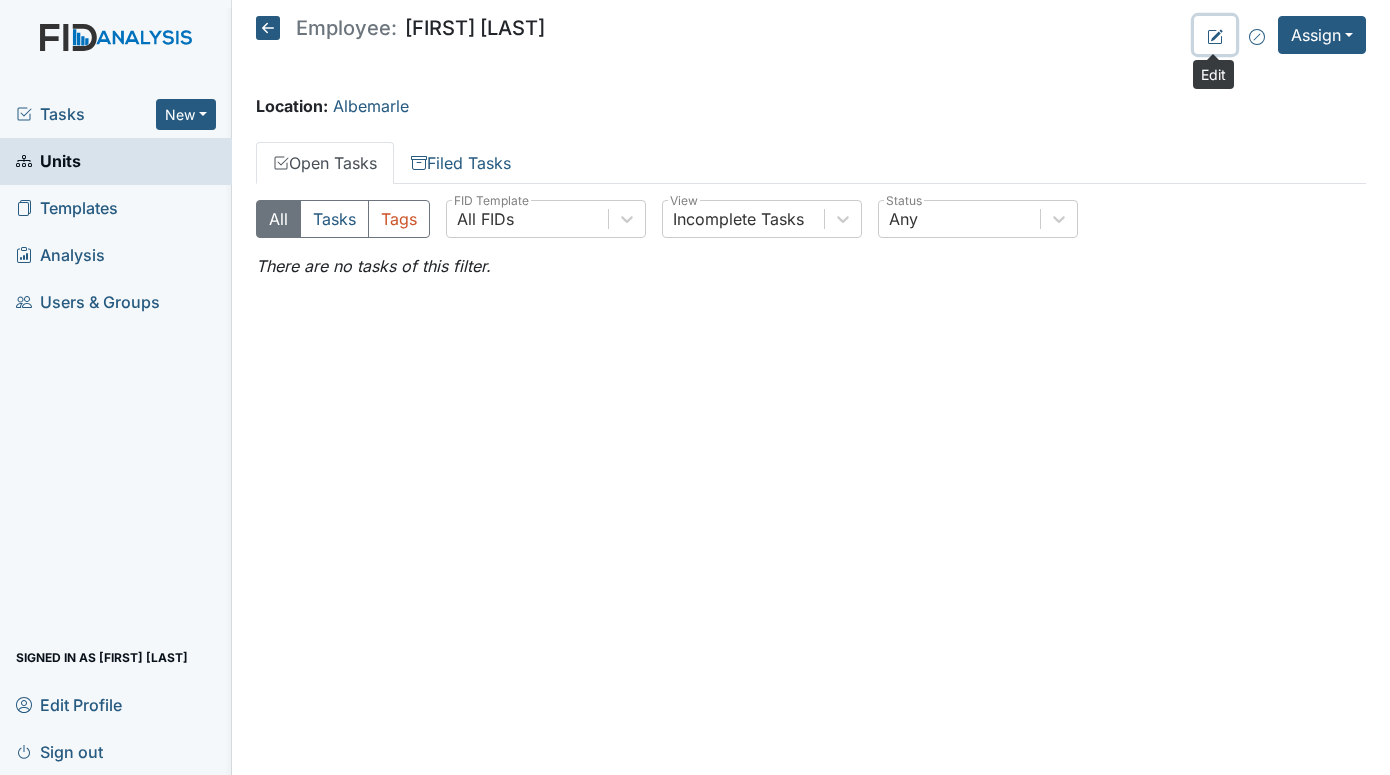 click at bounding box center [1217, 35] 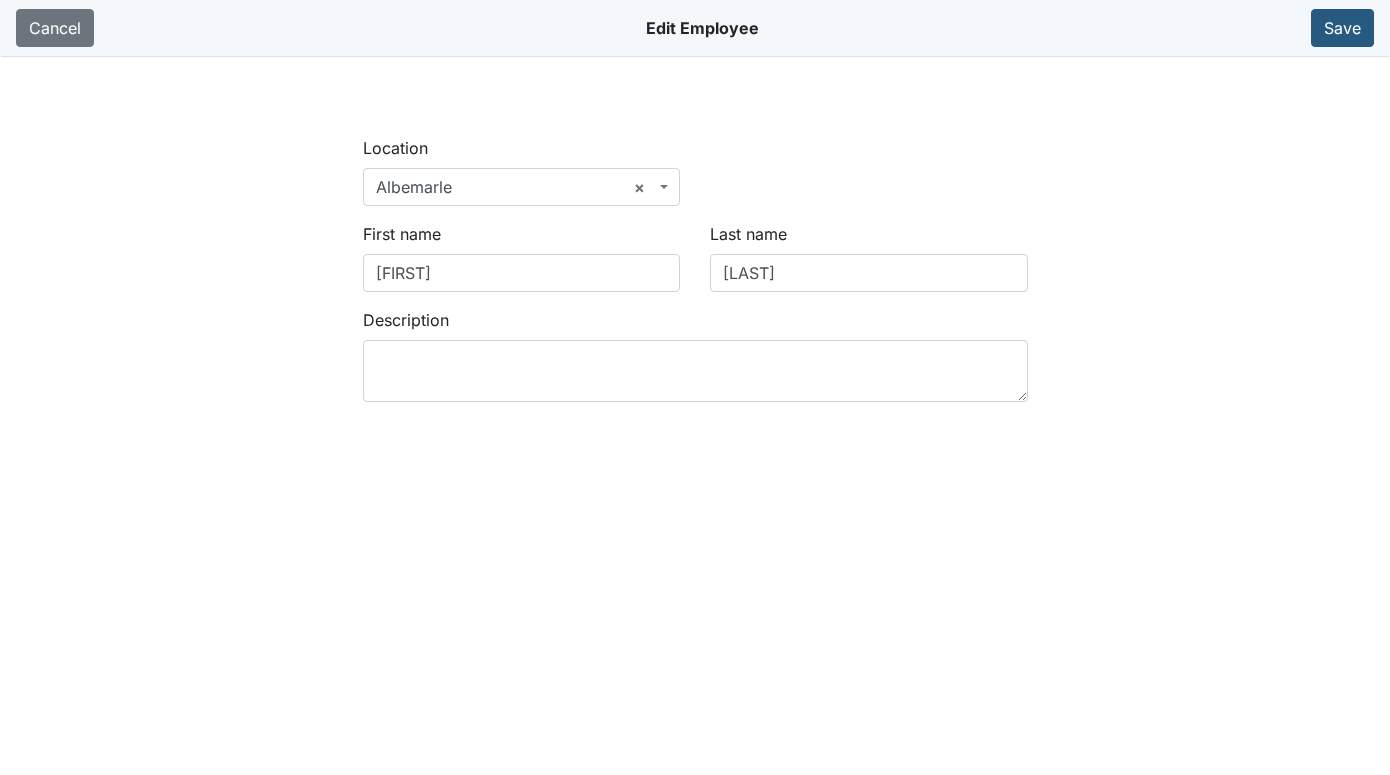scroll, scrollTop: 0, scrollLeft: 0, axis: both 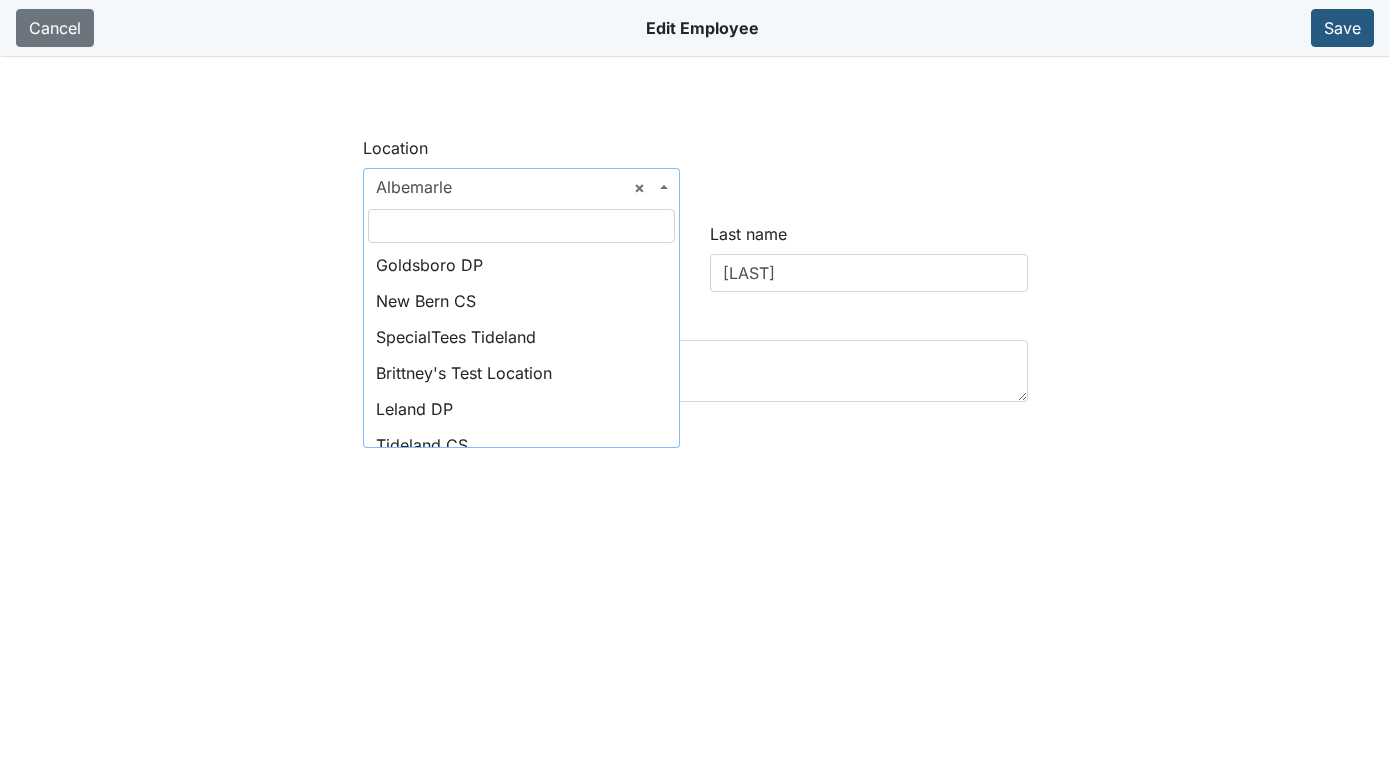 click on "× Albemarle" at bounding box center (522, 187) 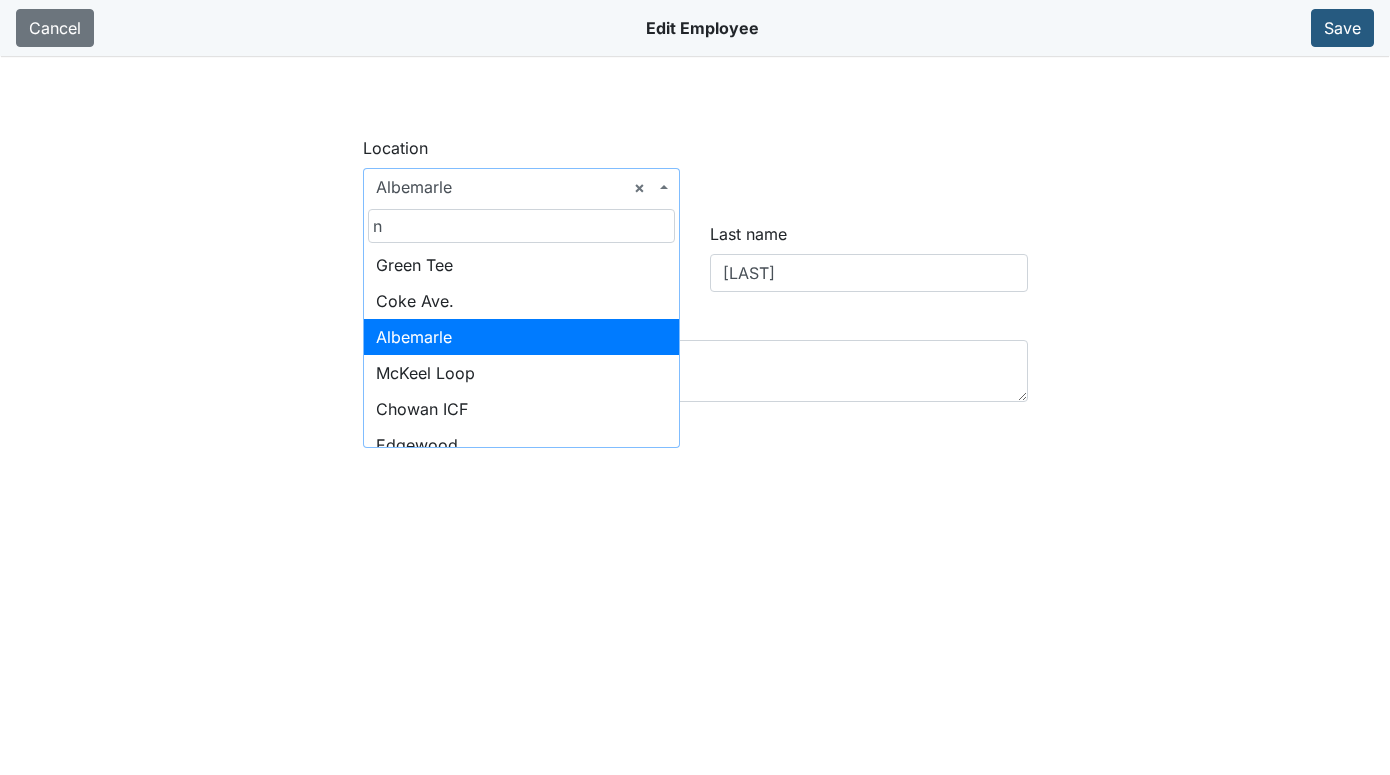 scroll, scrollTop: 0, scrollLeft: 0, axis: both 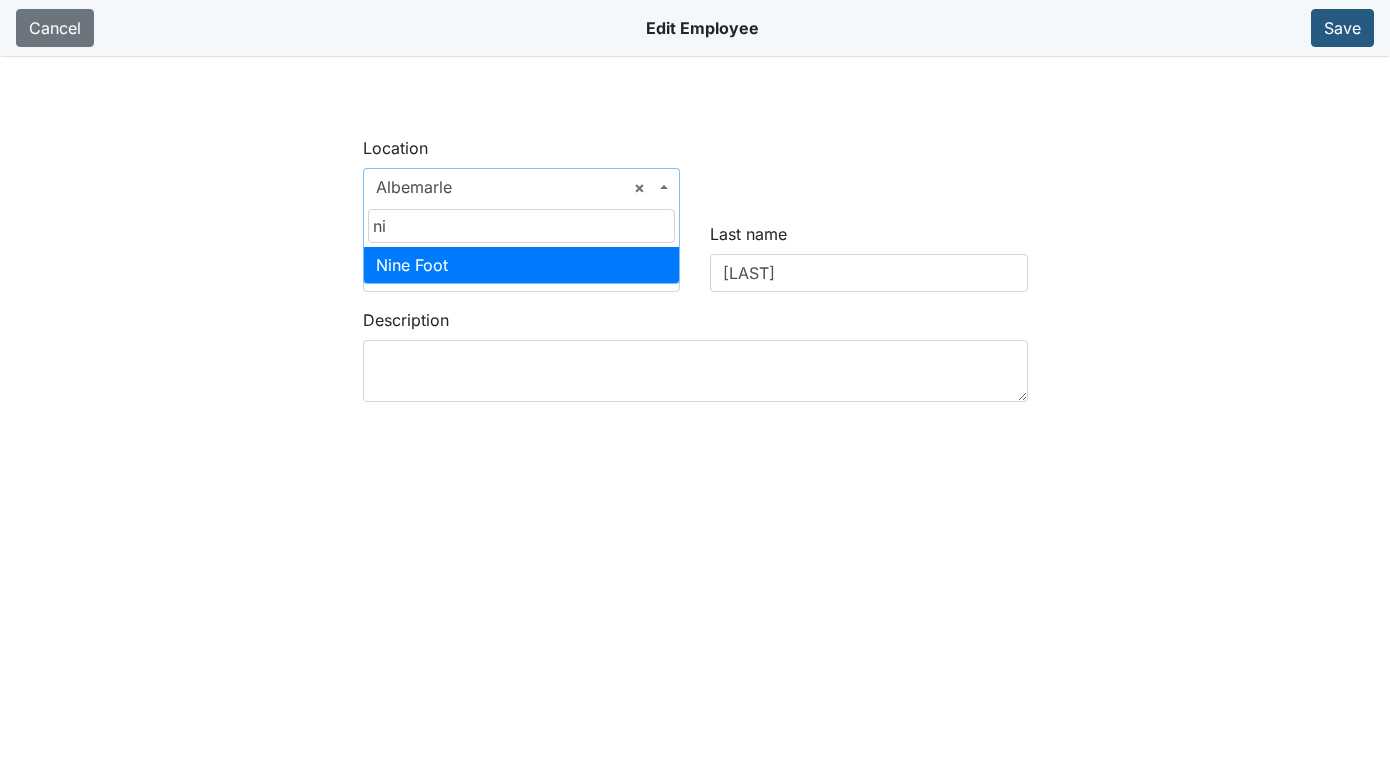 type on "ni" 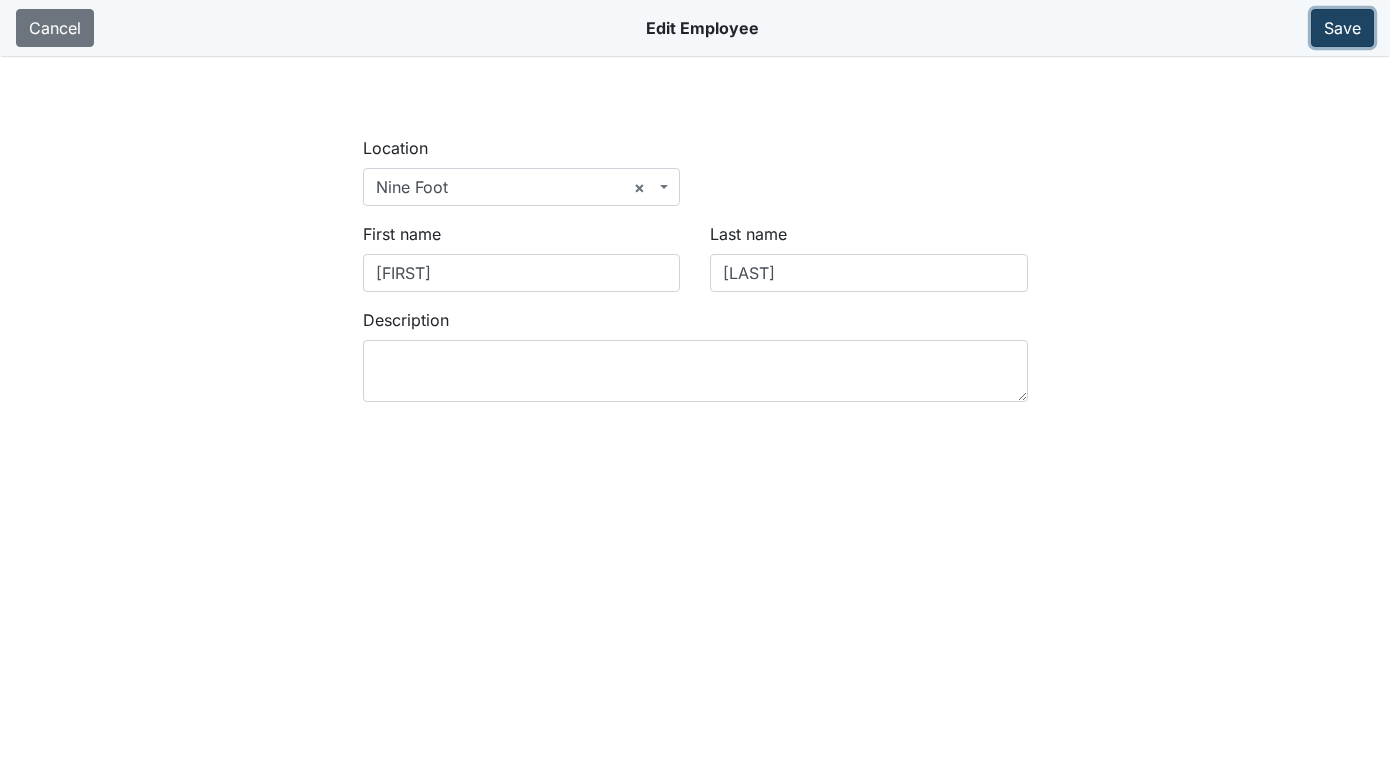 drag, startPoint x: 1336, startPoint y: 25, endPoint x: 1280, endPoint y: 27, distance: 56.0357 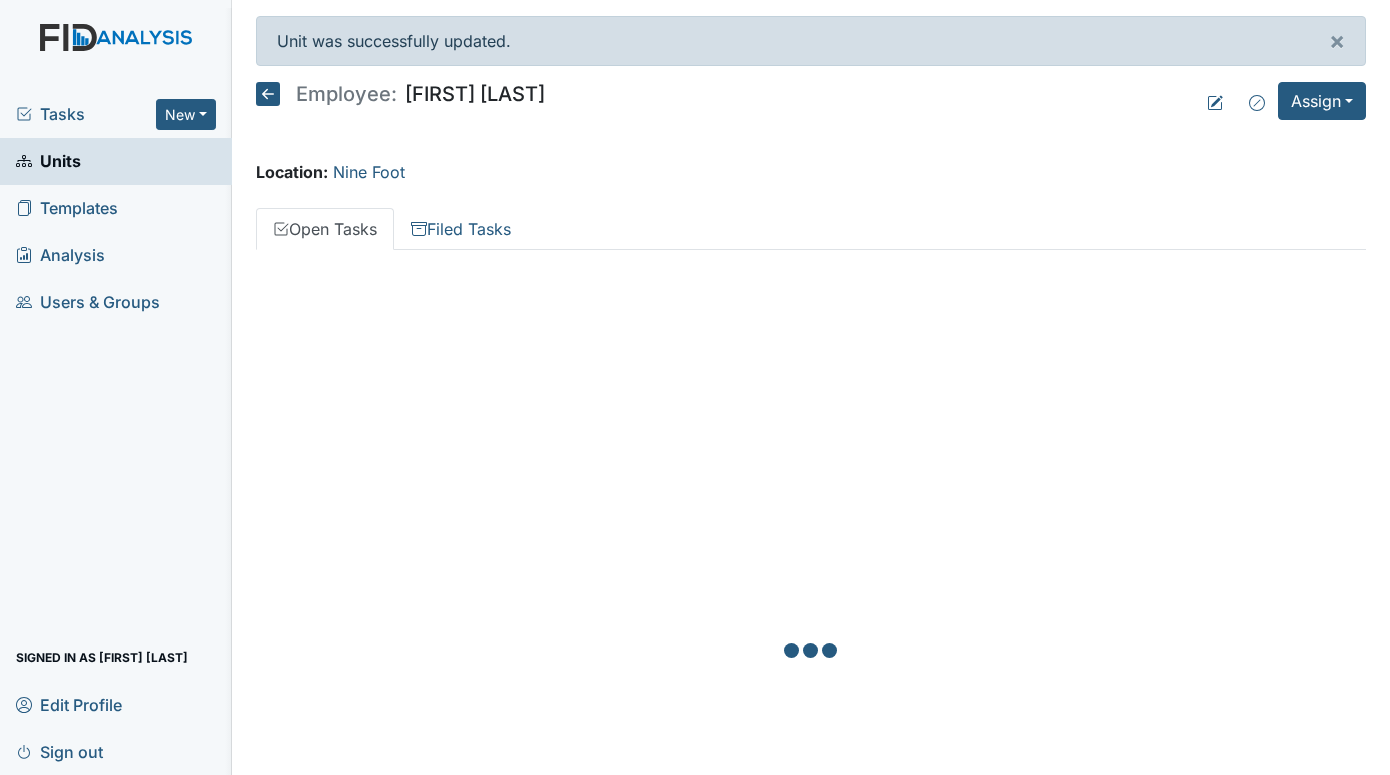 scroll, scrollTop: 0, scrollLeft: 0, axis: both 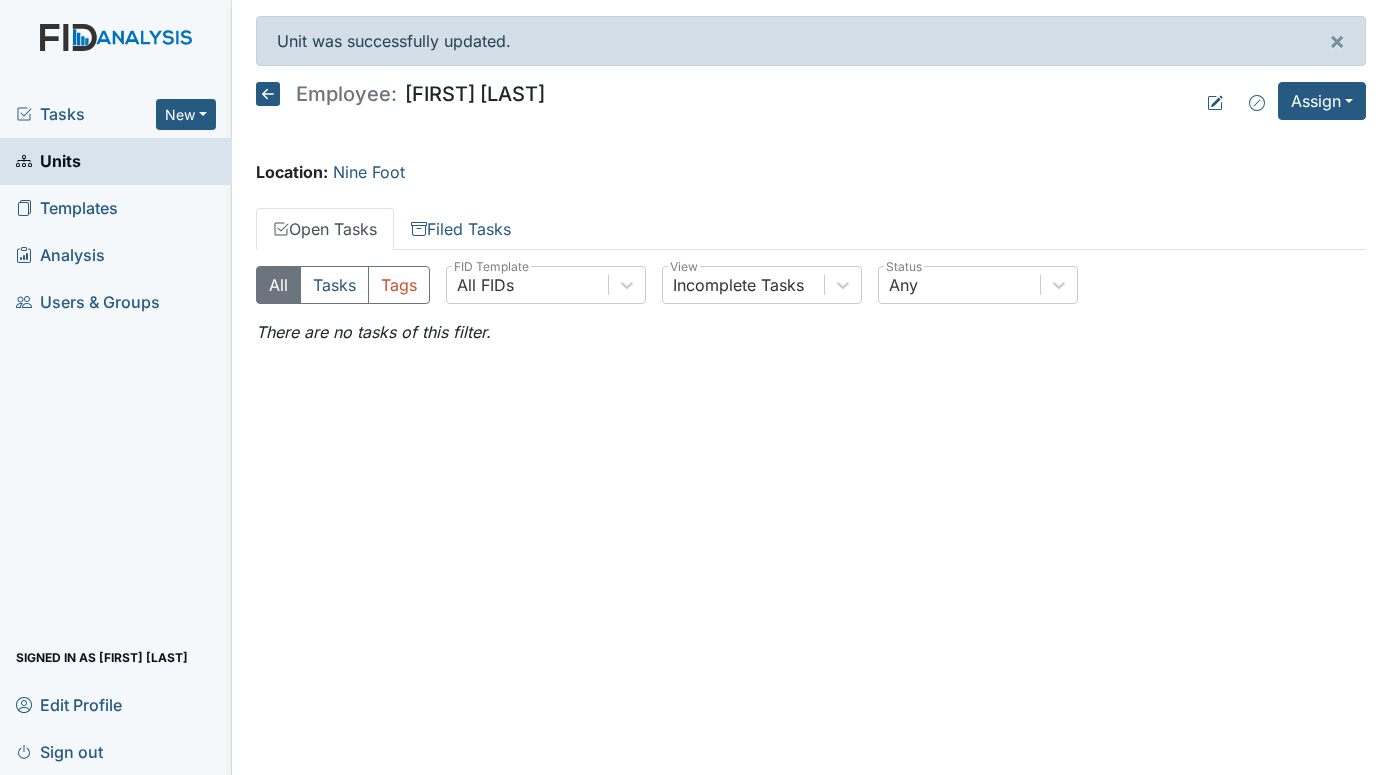 click on "Tasks" at bounding box center [86, 114] 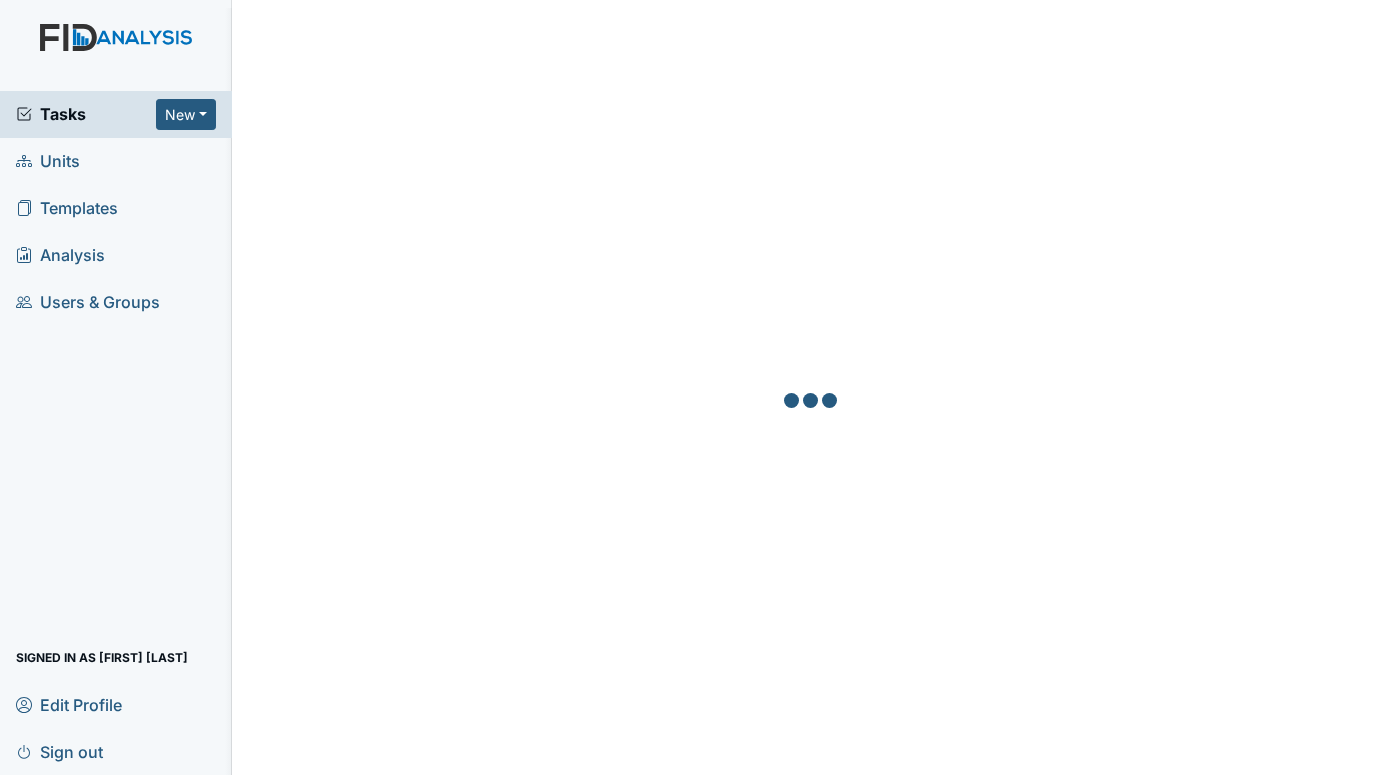 scroll, scrollTop: 0, scrollLeft: 0, axis: both 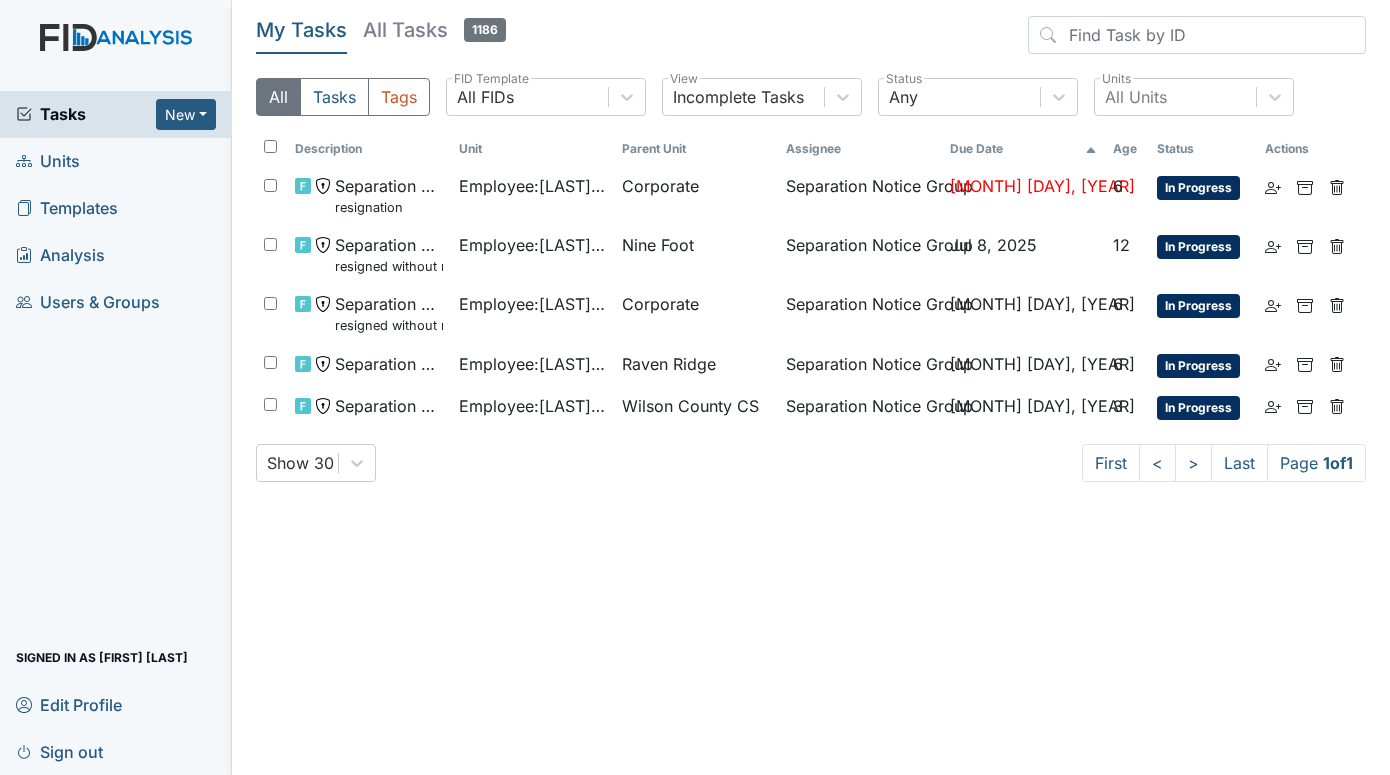 click on "Units" at bounding box center (48, 161) 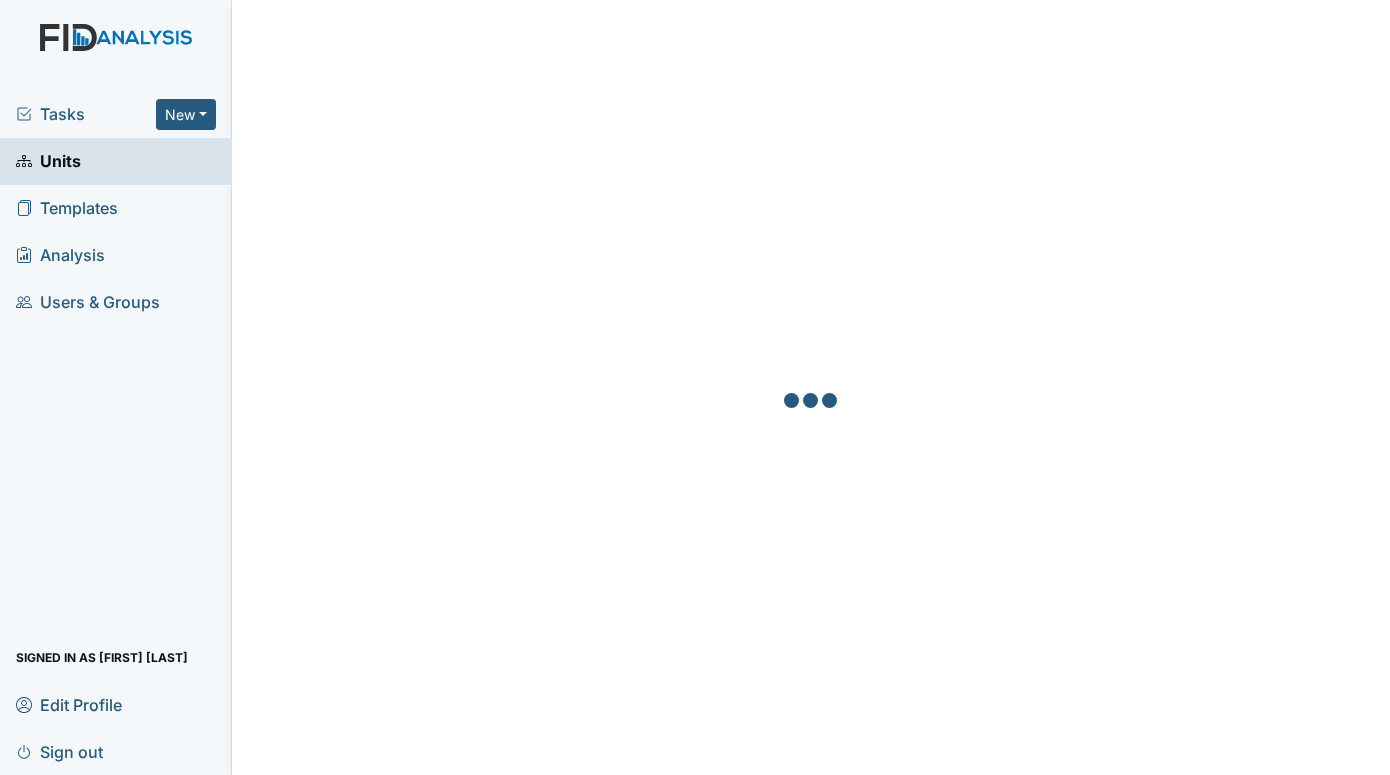 scroll, scrollTop: 0, scrollLeft: 0, axis: both 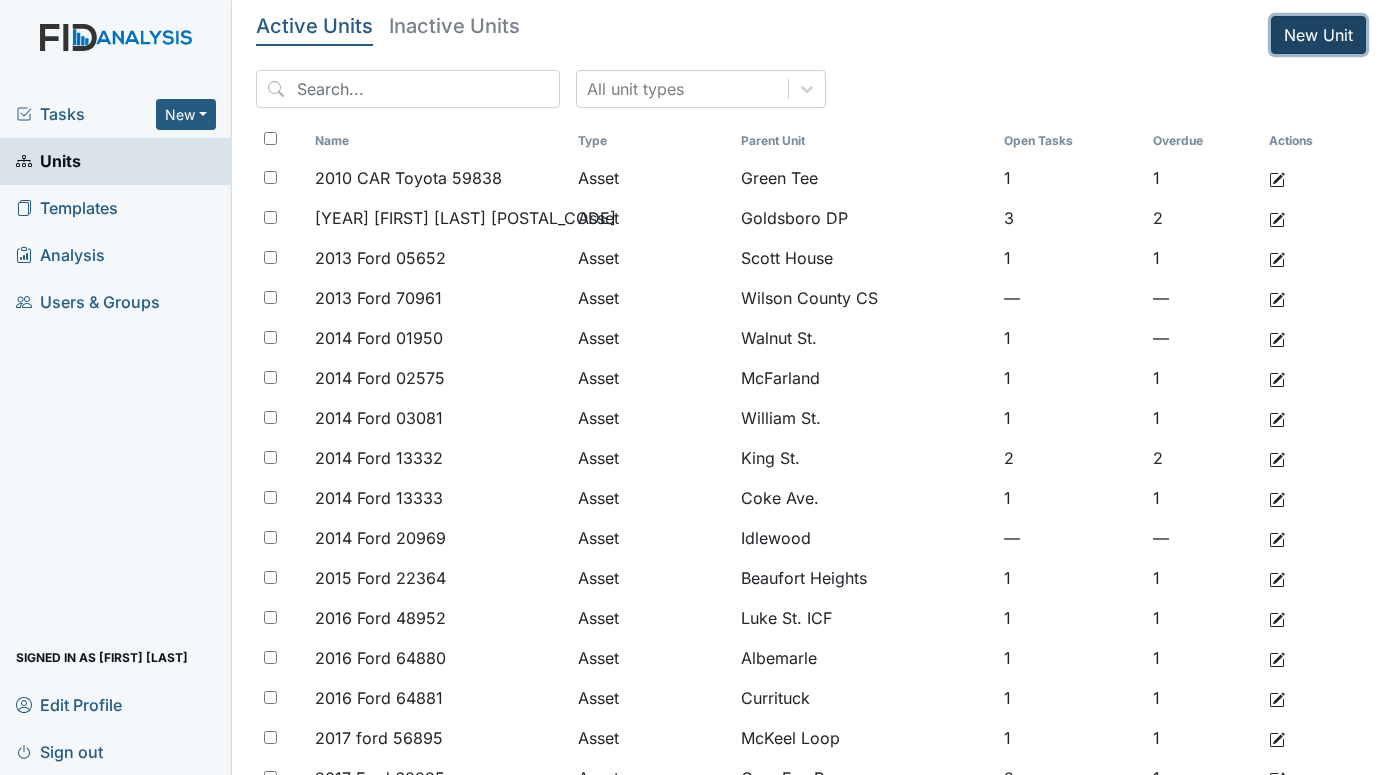 click on "New Unit" at bounding box center (1318, 35) 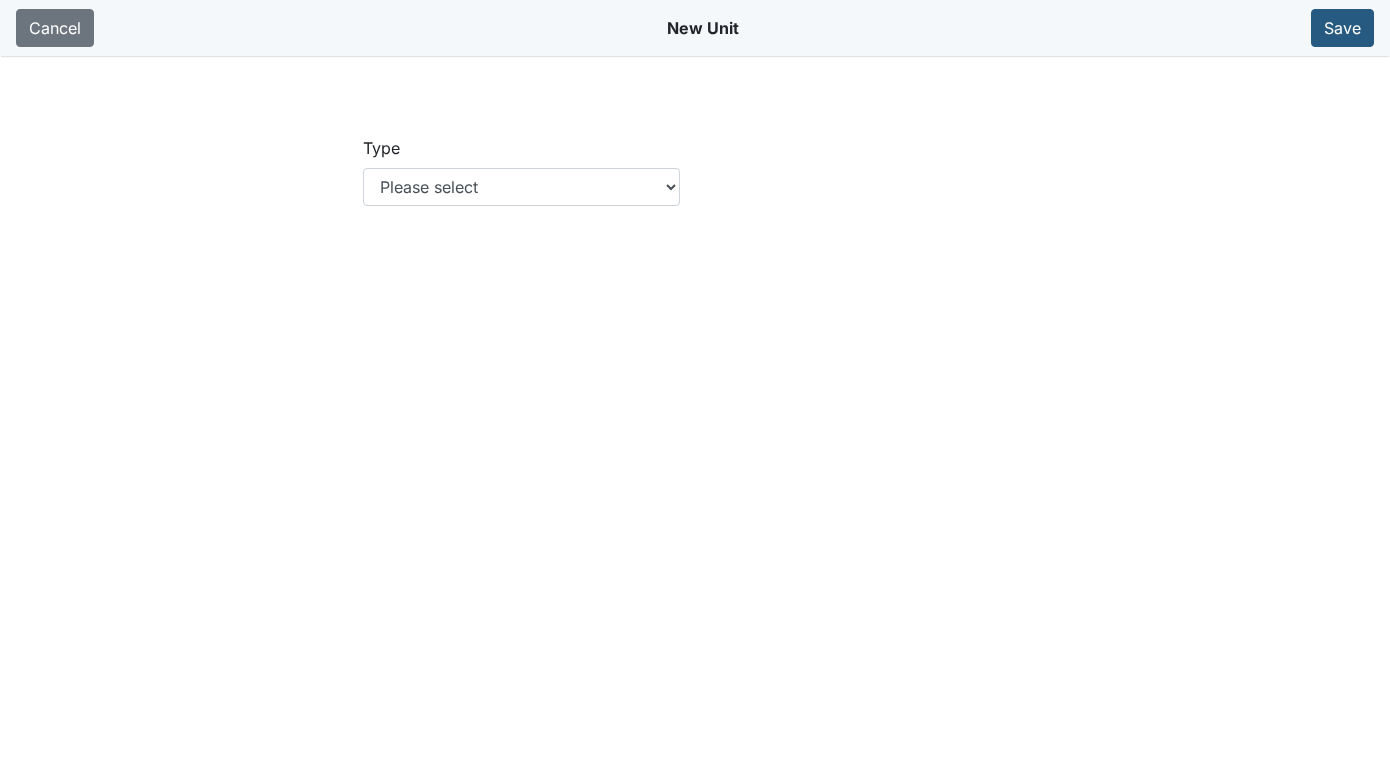 scroll, scrollTop: 0, scrollLeft: 0, axis: both 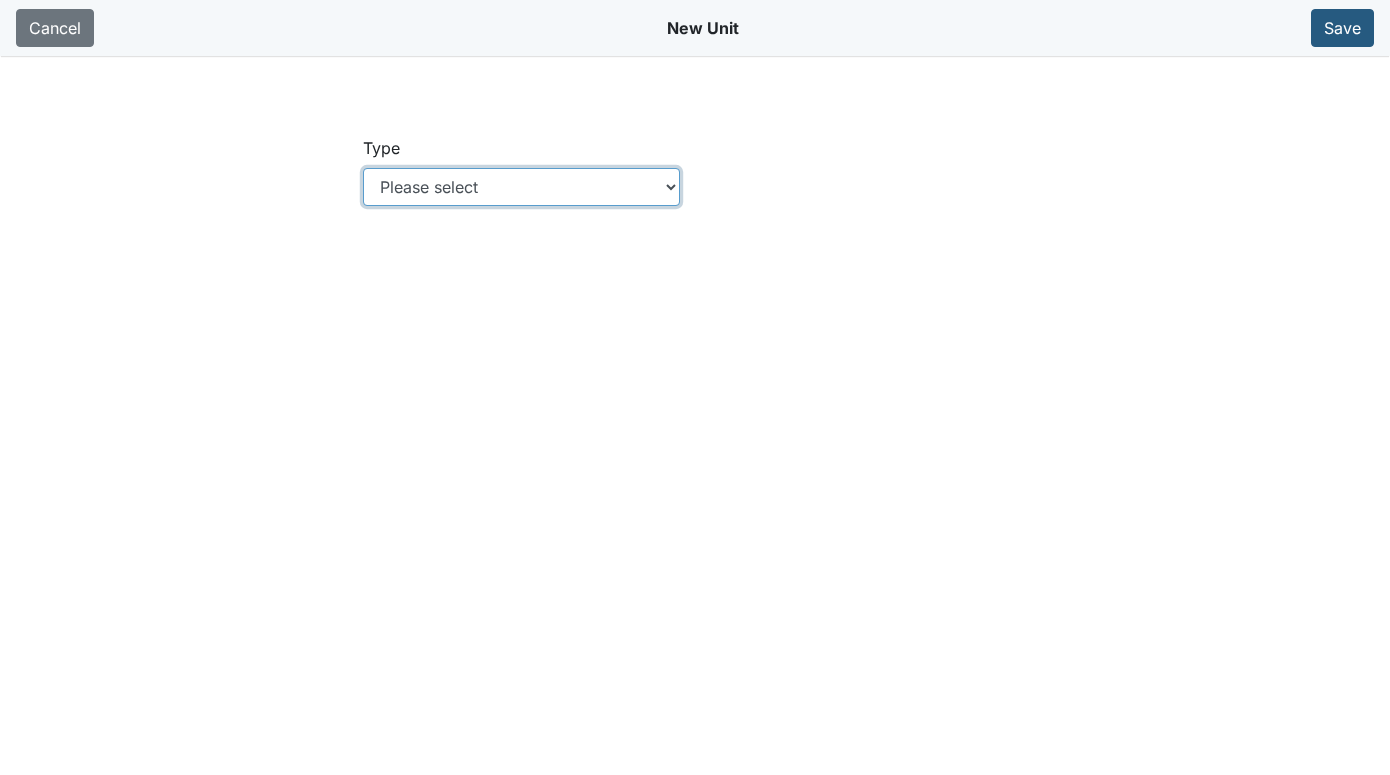 click on "Please select
Location
Location: Employee
Location: Consumer
Location: Asset
Location: Other" at bounding box center (522, 187) 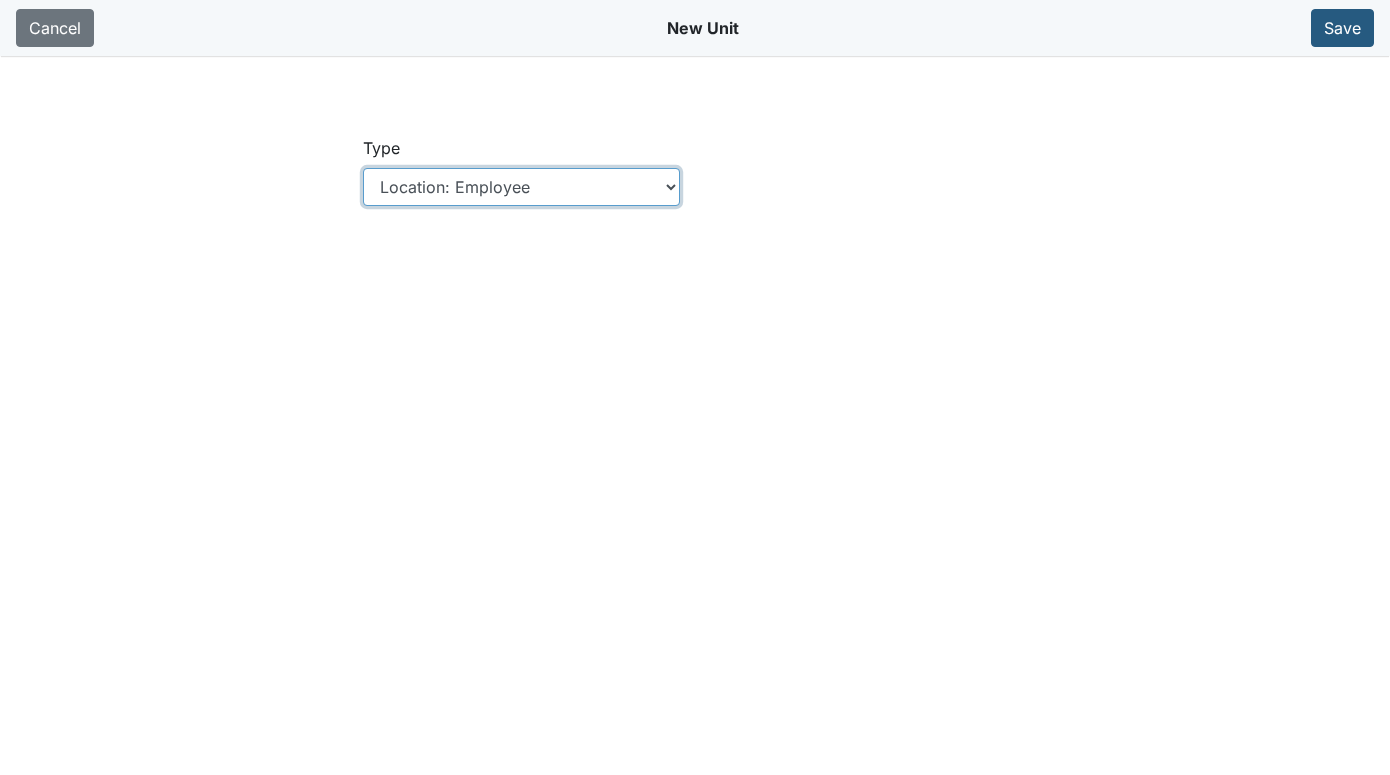 click on "Please select
Location
Location: Employee
Location: Consumer
Location: Asset
Location: Other" at bounding box center (522, 187) 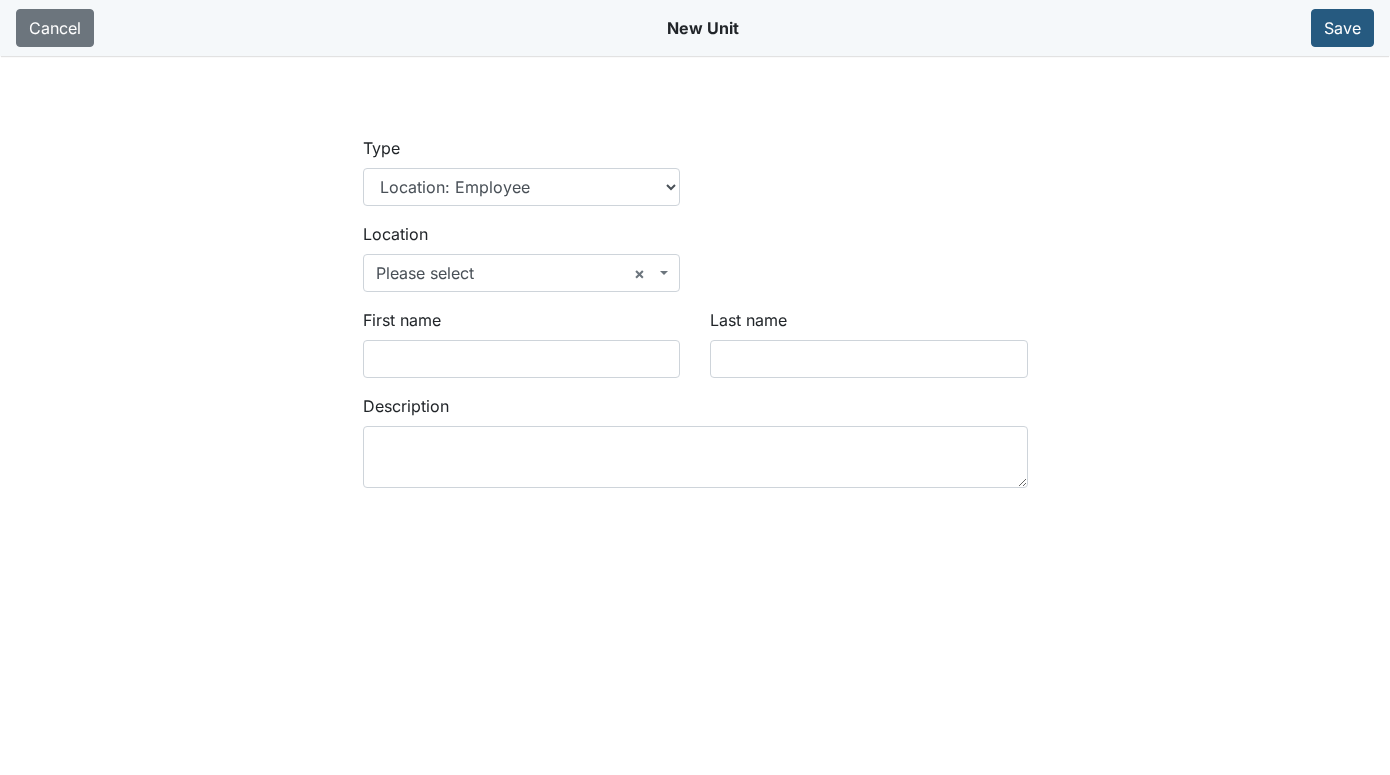 scroll, scrollTop: 0, scrollLeft: 0, axis: both 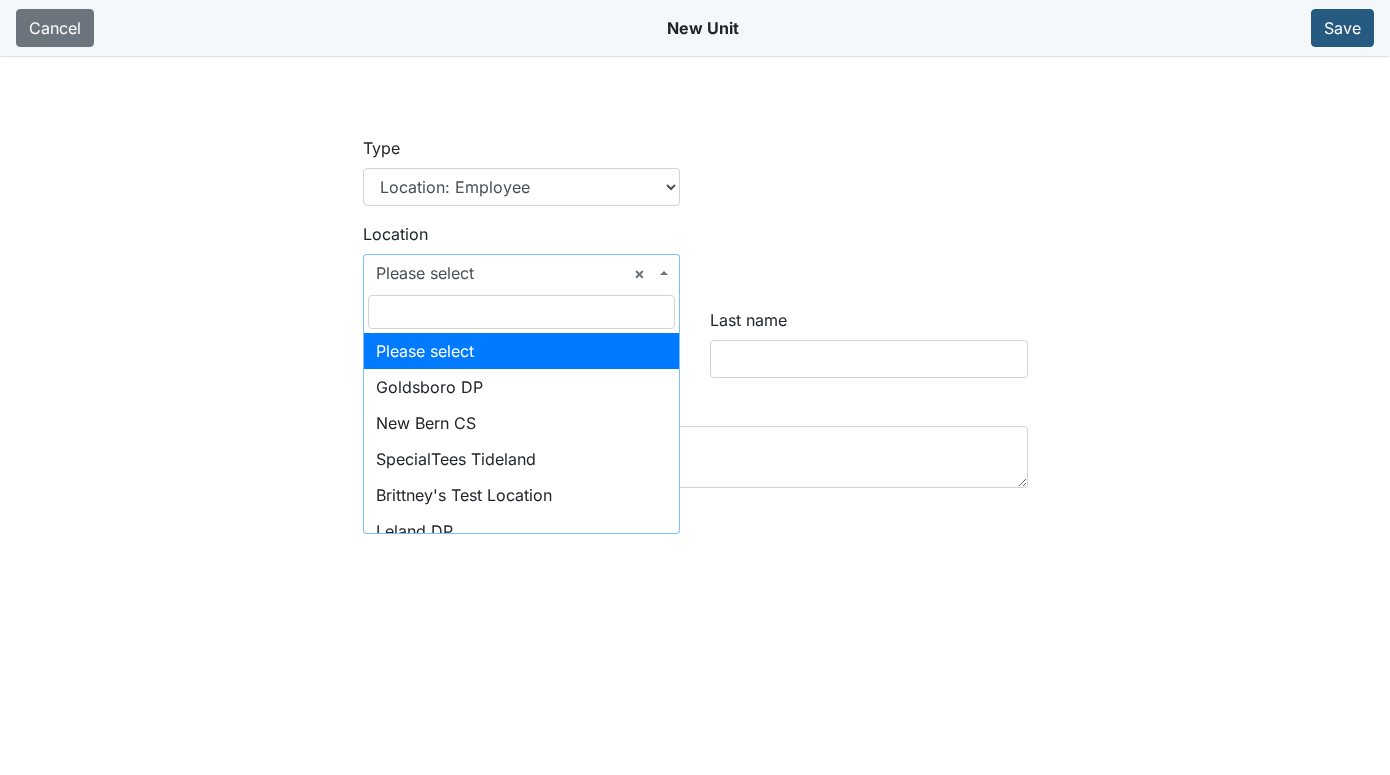 click on "× Please select" at bounding box center [522, 273] 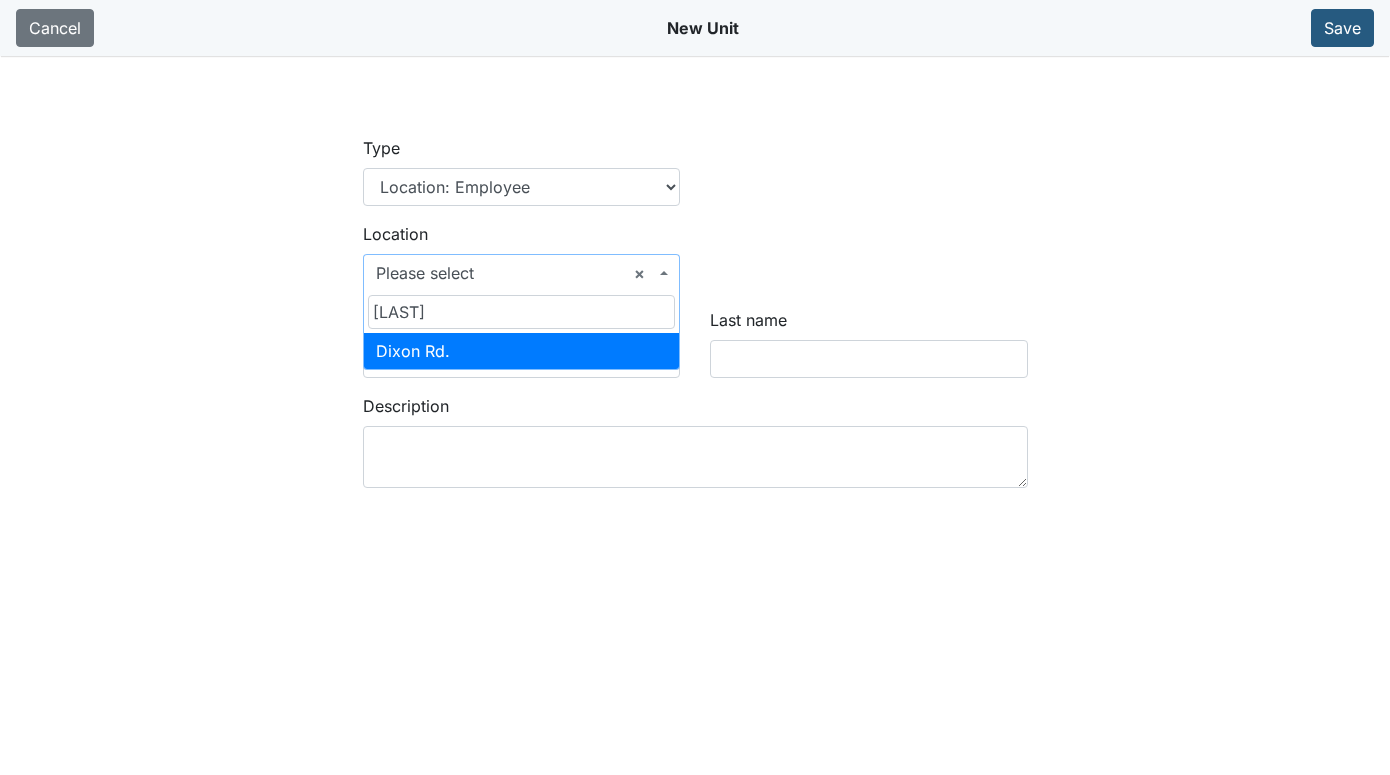 type on "[NAME]" 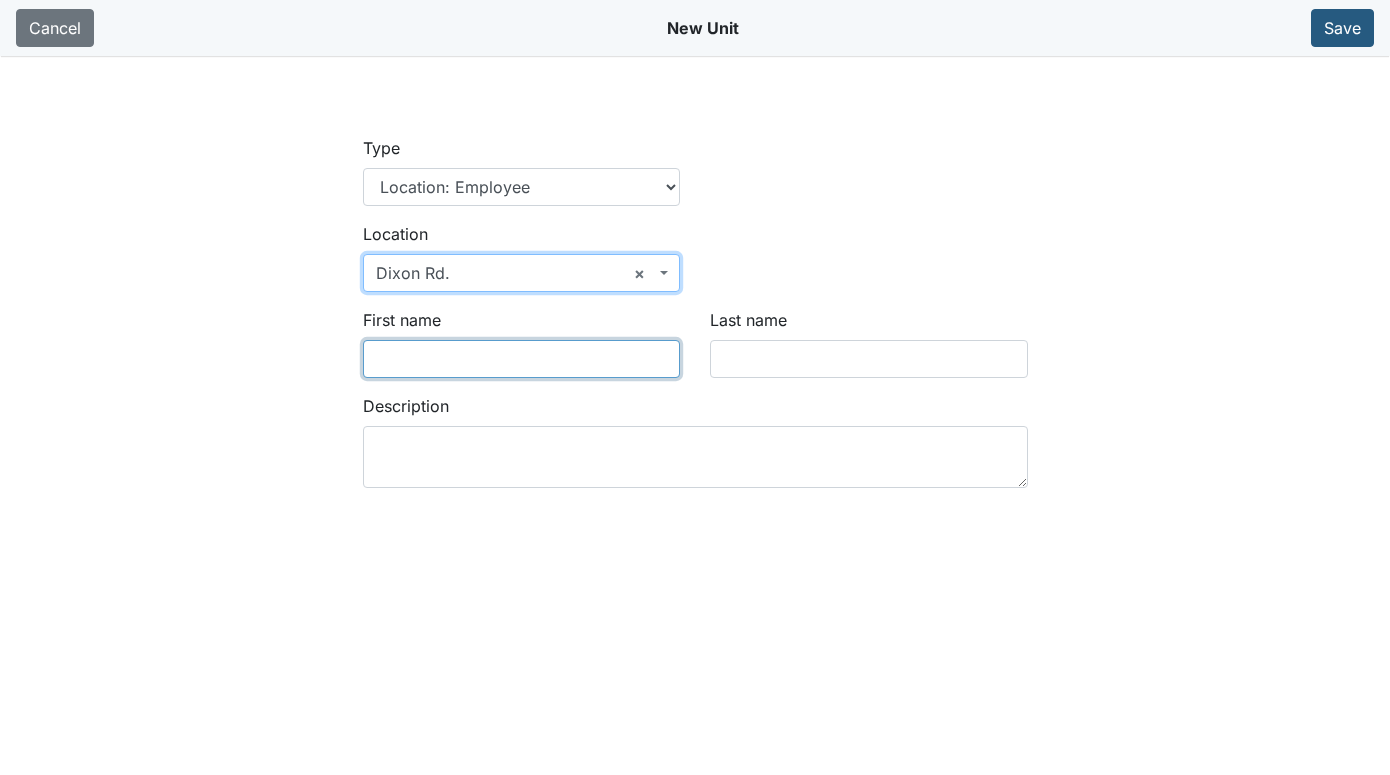 click on "First name" at bounding box center (522, 359) 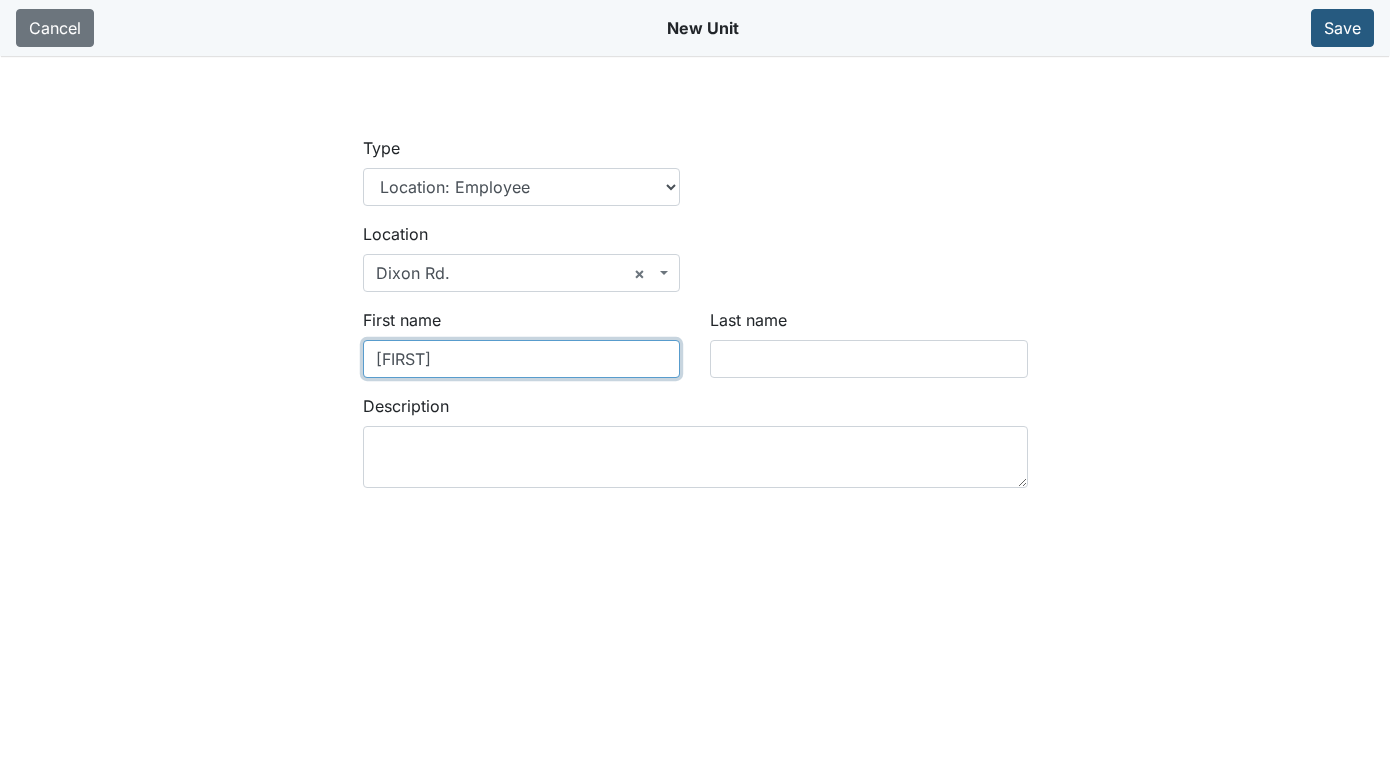 type on "Mark" 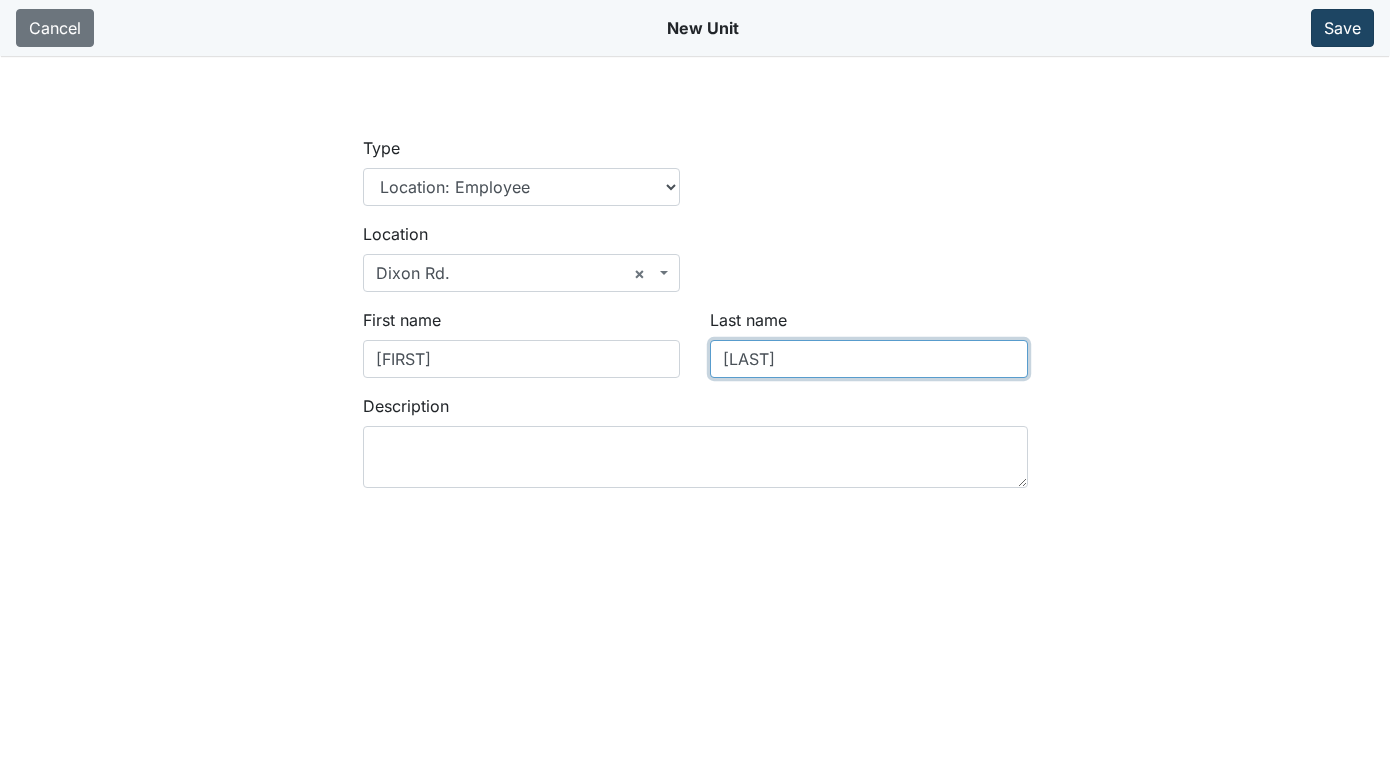 type on "Wells" 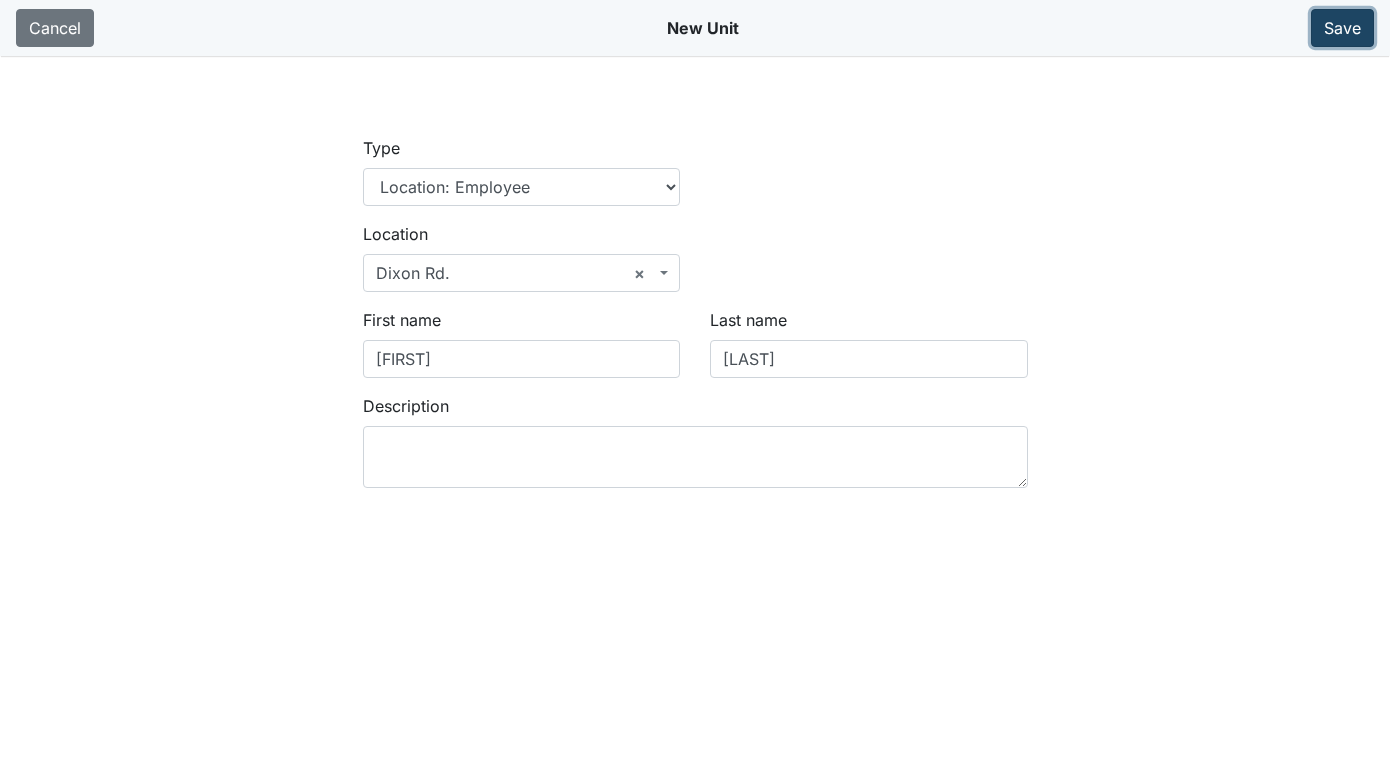click on "Save" at bounding box center (1342, 28) 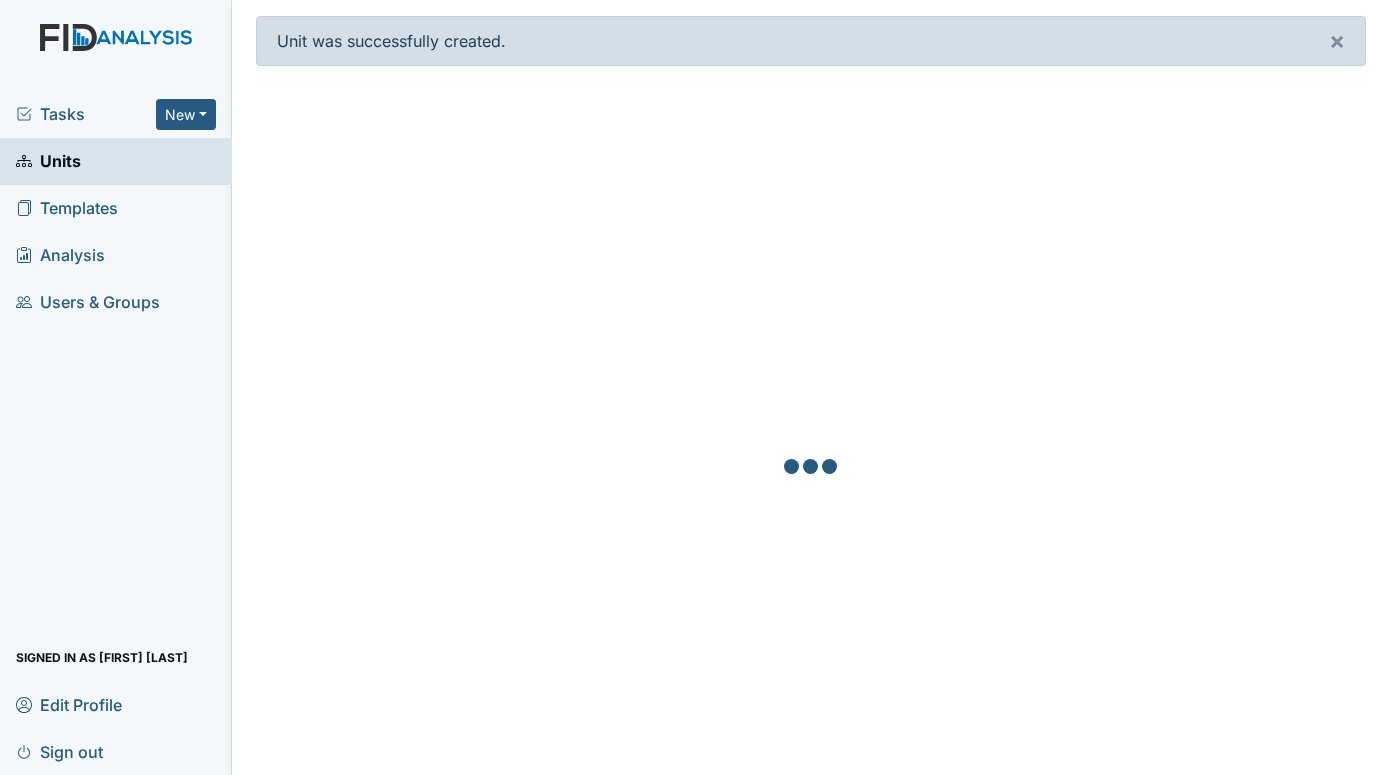 scroll, scrollTop: 0, scrollLeft: 0, axis: both 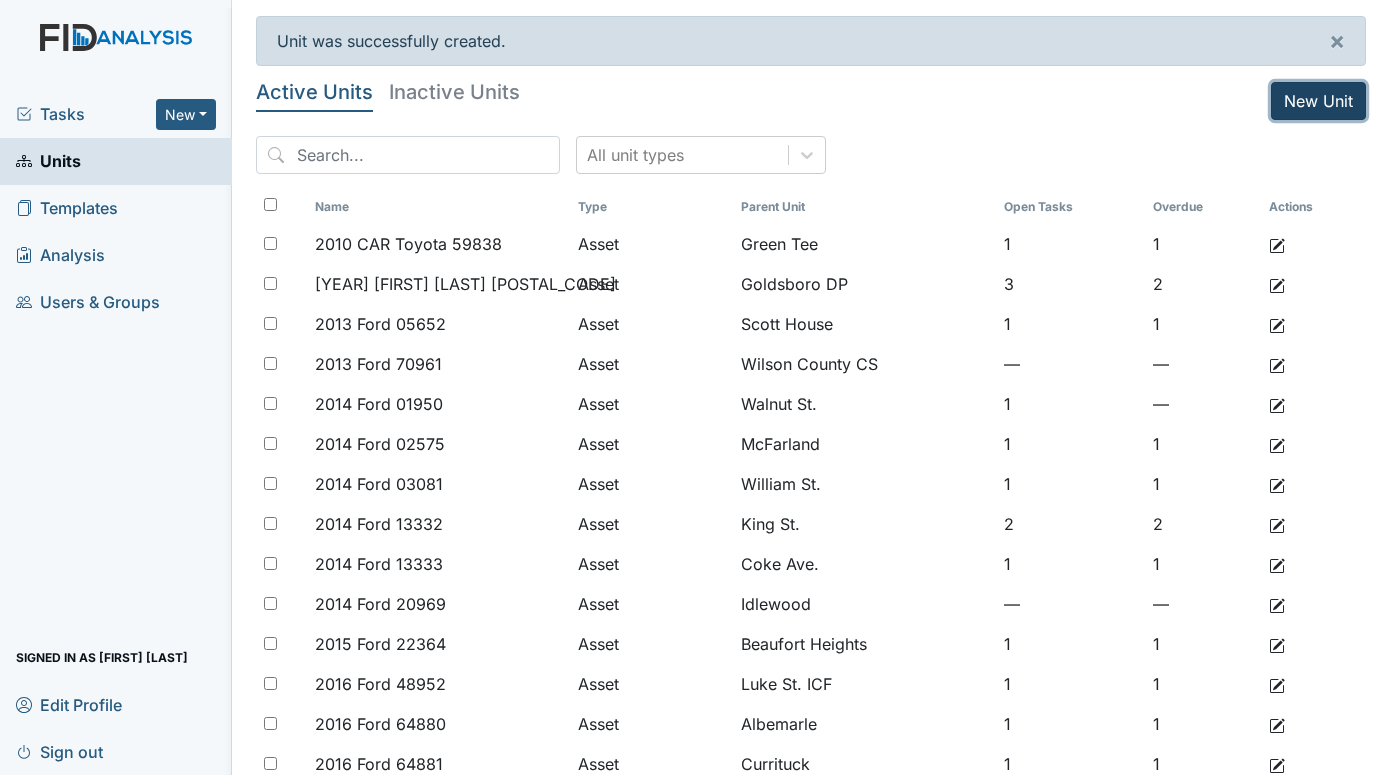 click on "New Unit" at bounding box center [1318, 101] 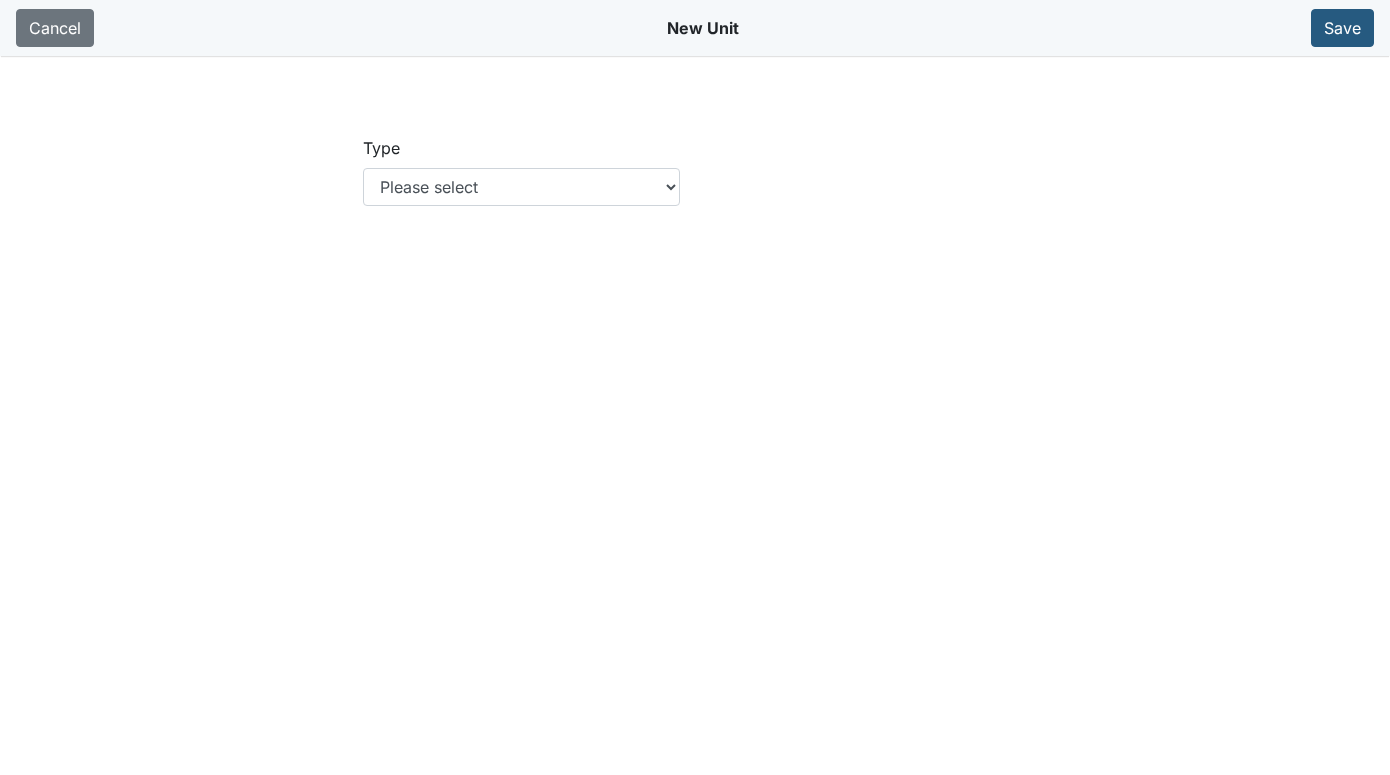 scroll, scrollTop: 0, scrollLeft: 0, axis: both 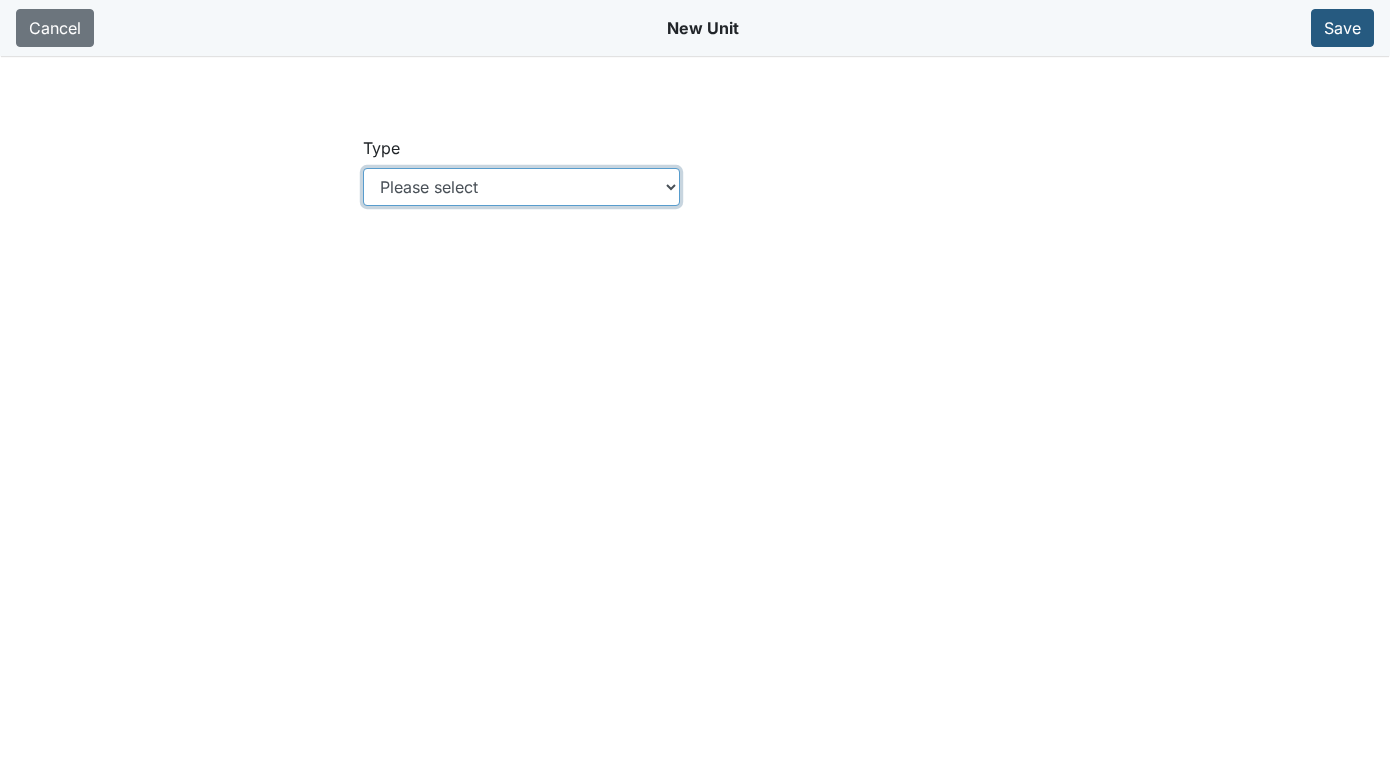 click on "Please select
Location
Location: Employee
Location: Consumer
Location: Asset
Location: Other" at bounding box center [522, 187] 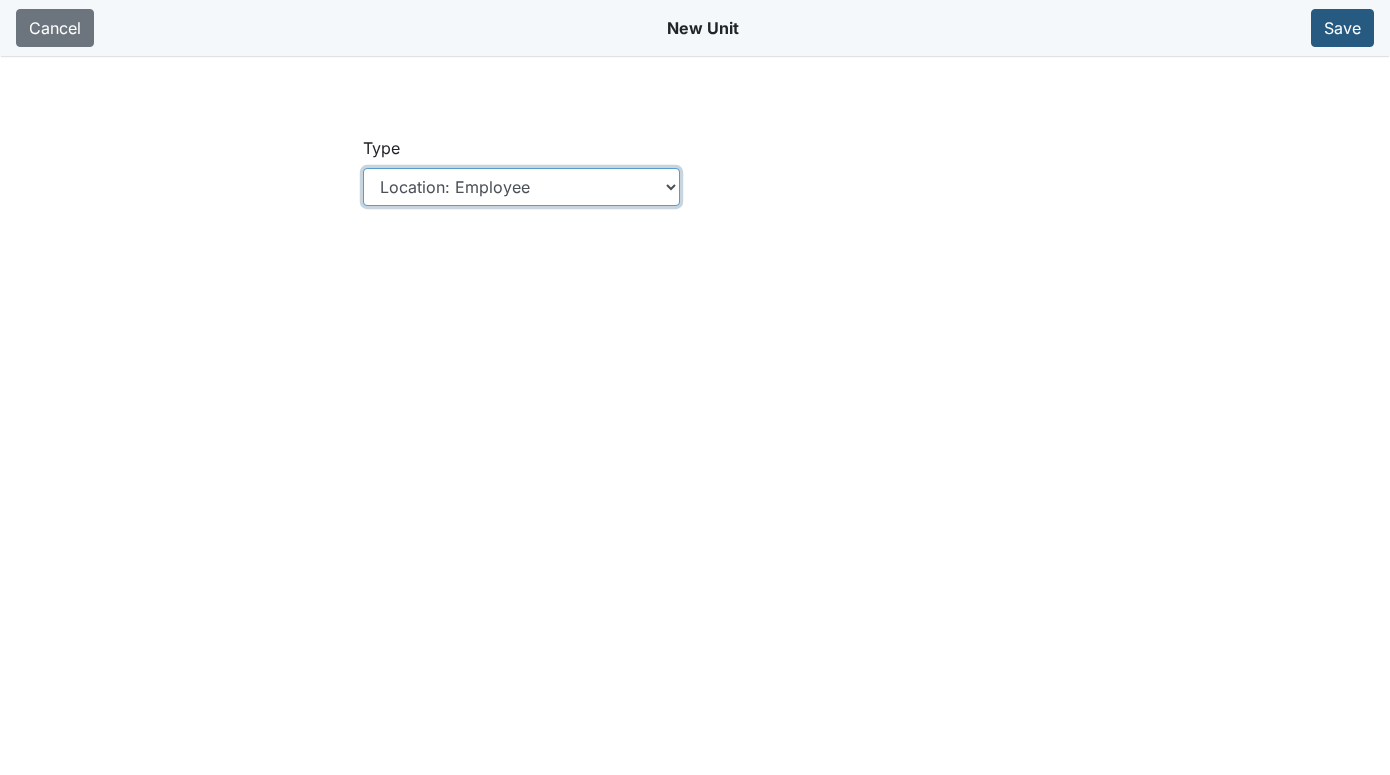 click on "Please select
Location
Location: Employee
Location: Consumer
Location: Asset
Location: Other" at bounding box center [522, 187] 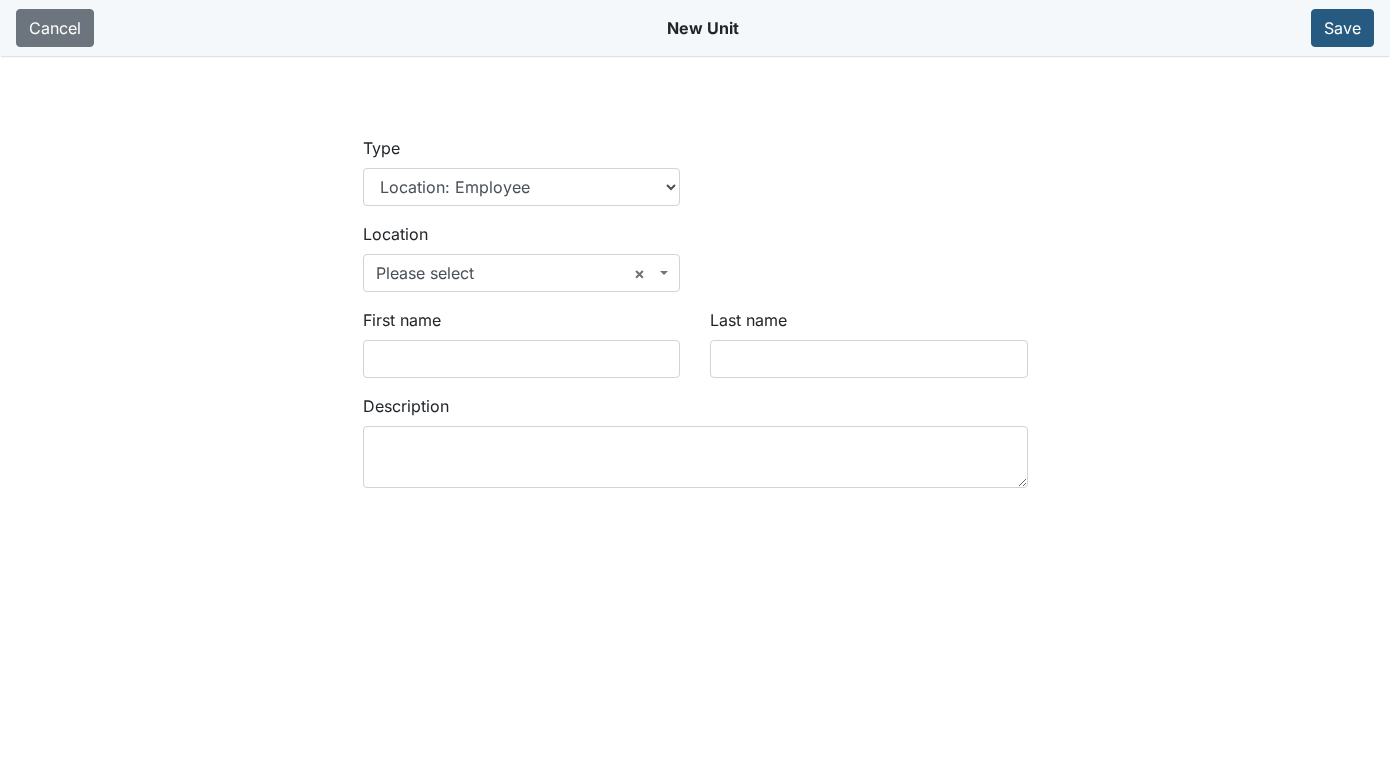 scroll, scrollTop: 0, scrollLeft: 0, axis: both 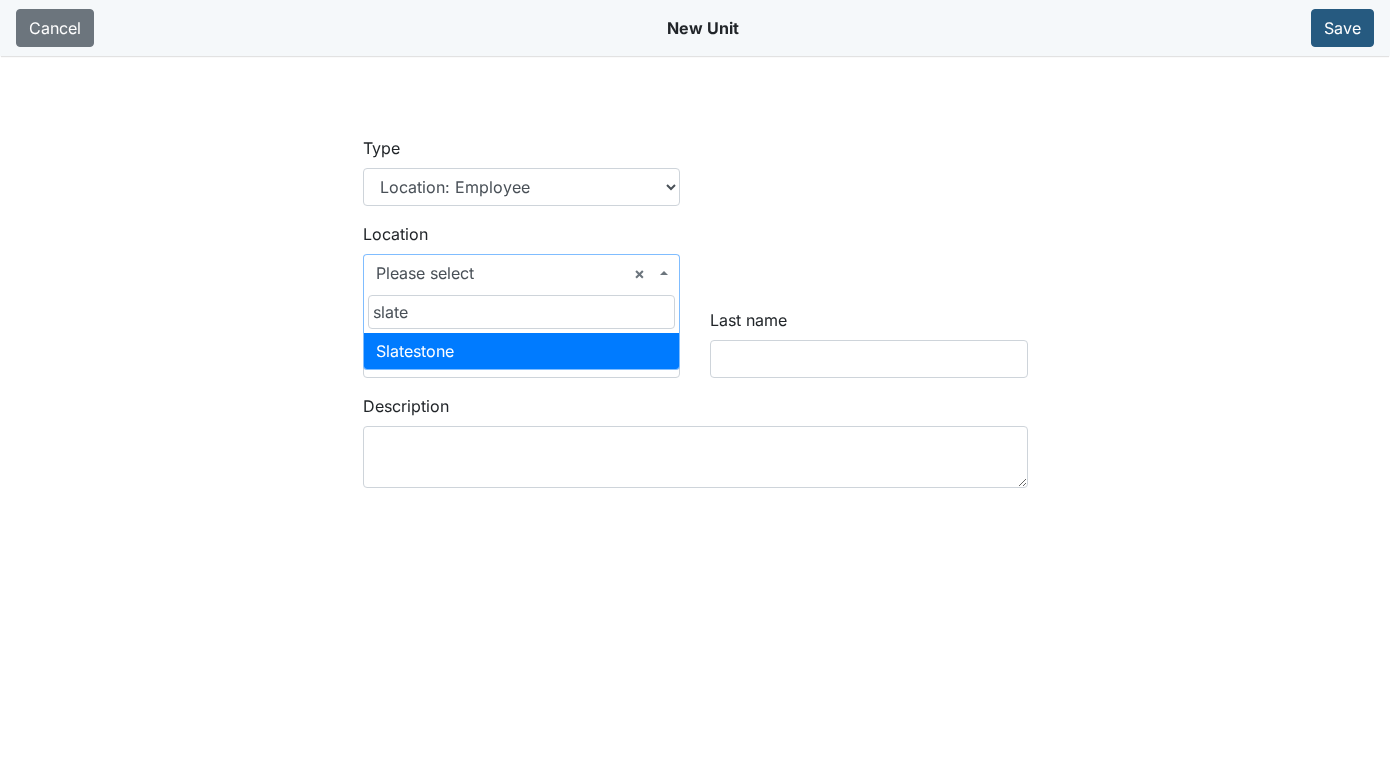 type on "slate" 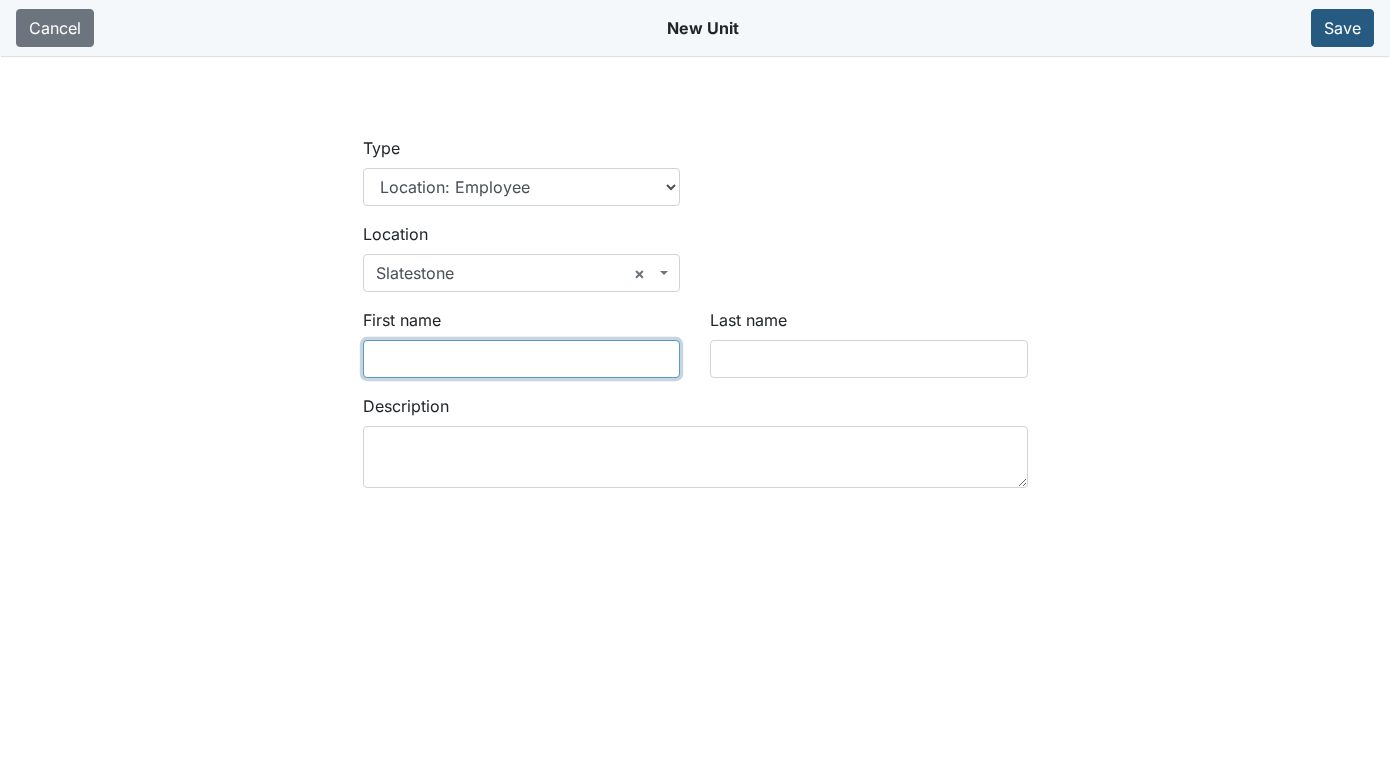 click on "First name" at bounding box center (522, 359) 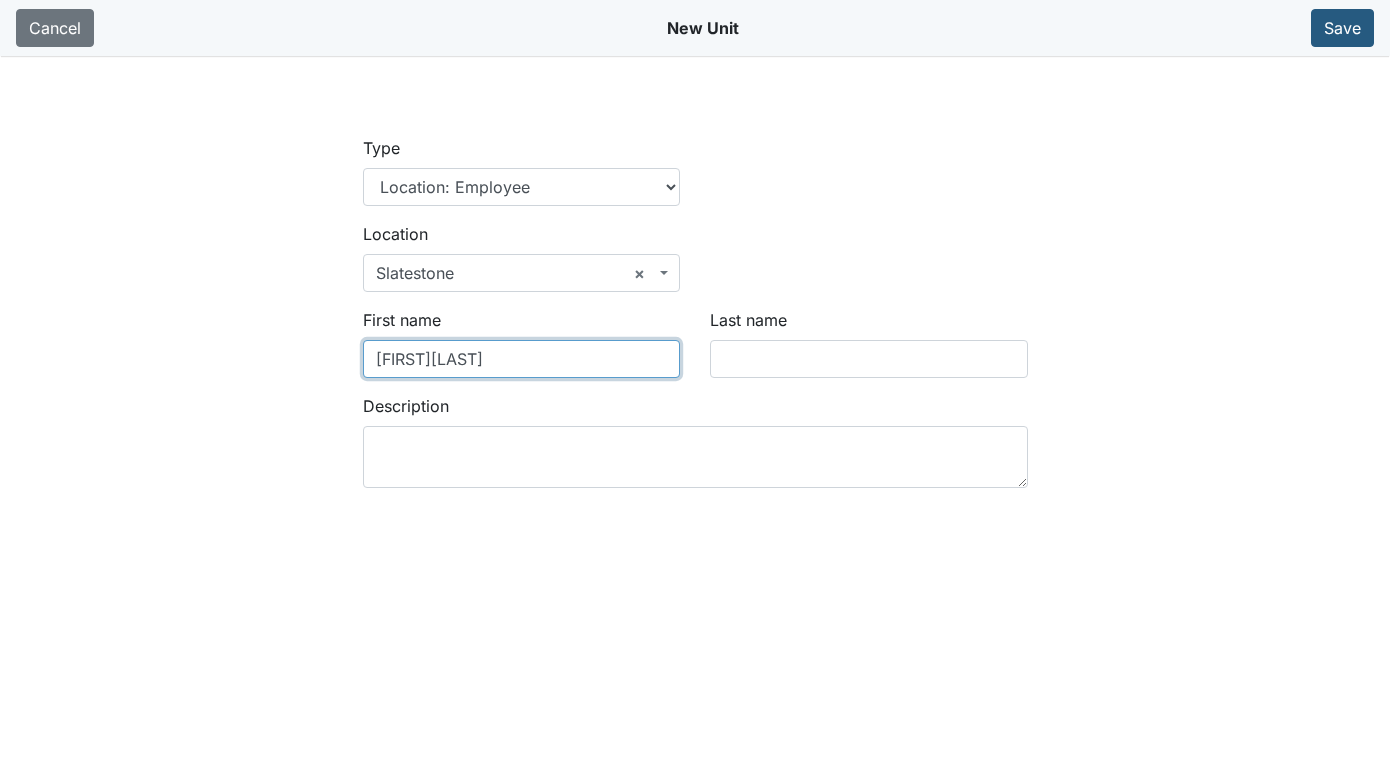 click on "Dhantoinette" at bounding box center (522, 359) 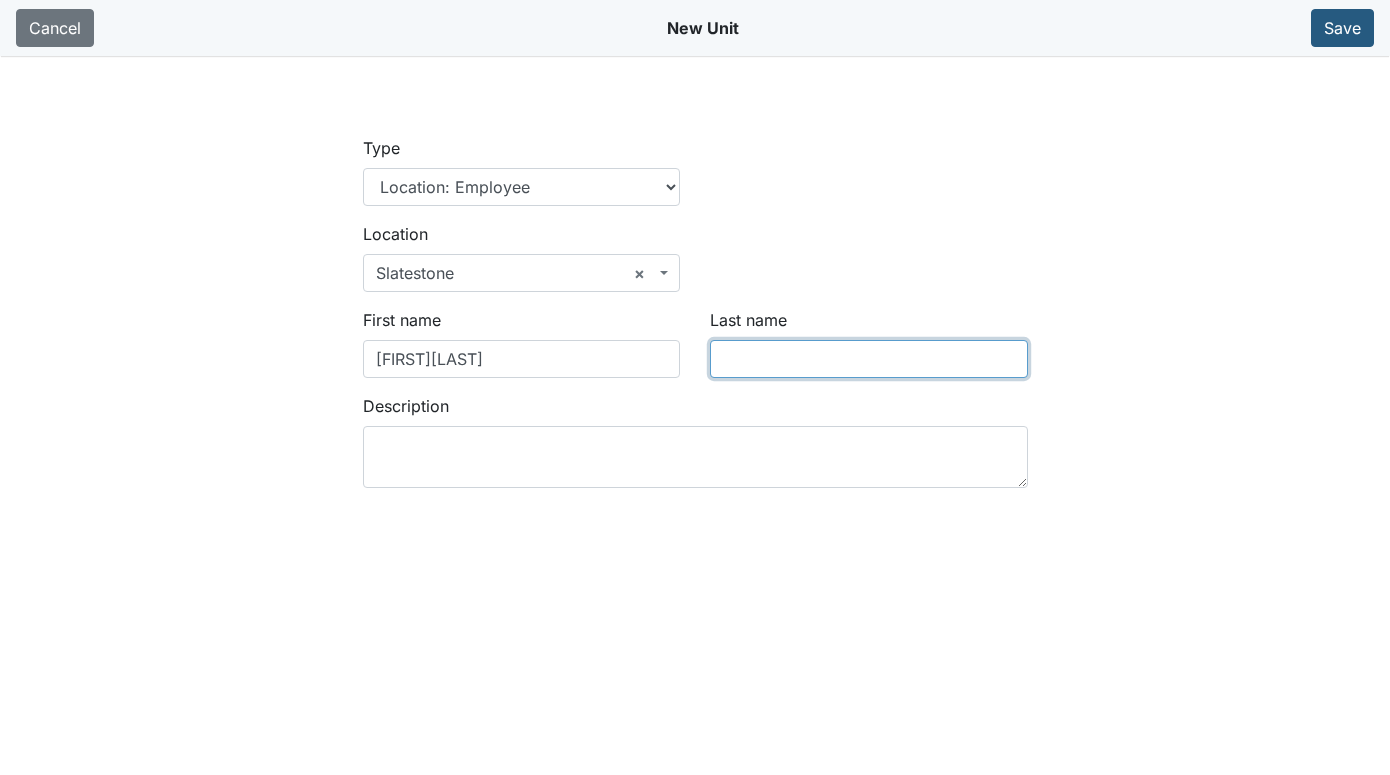 click on "Last name" at bounding box center [869, 359] 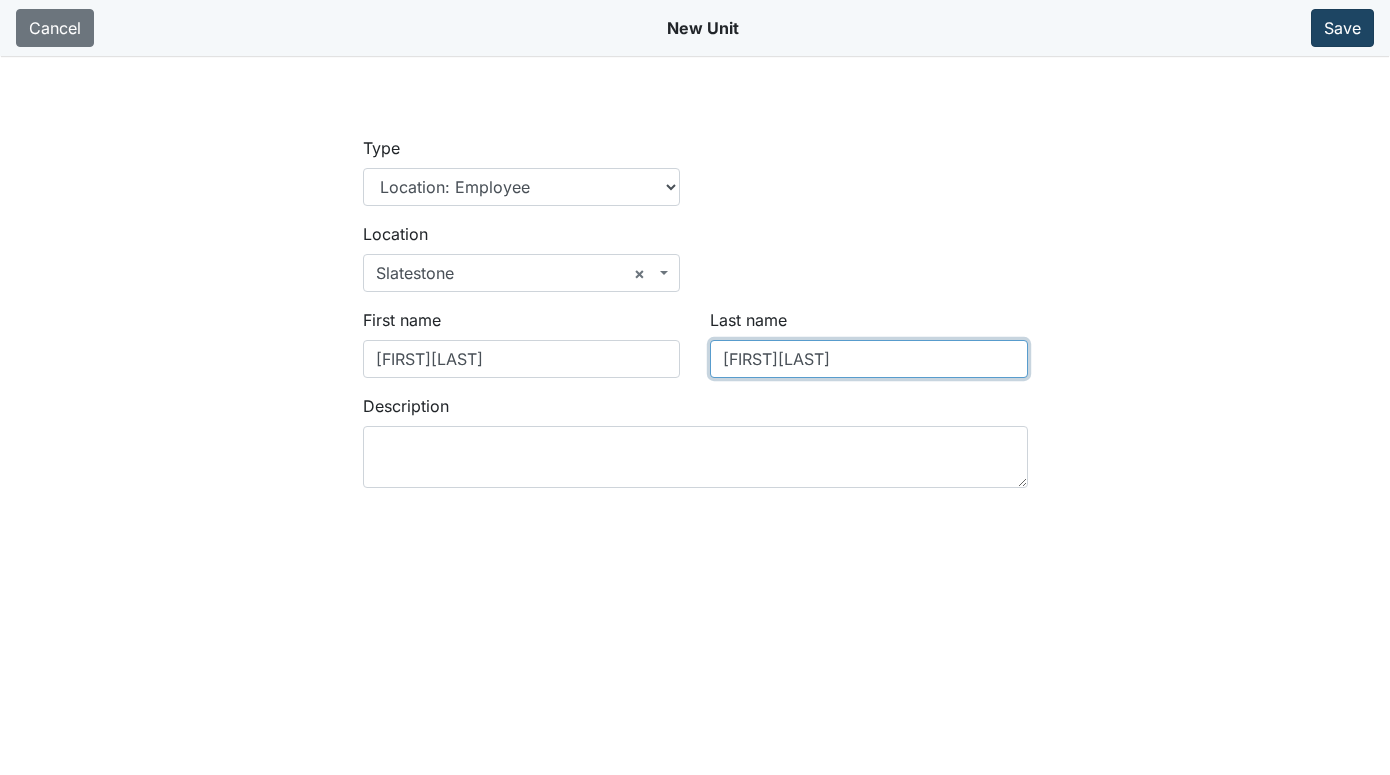 type on "Rascoe" 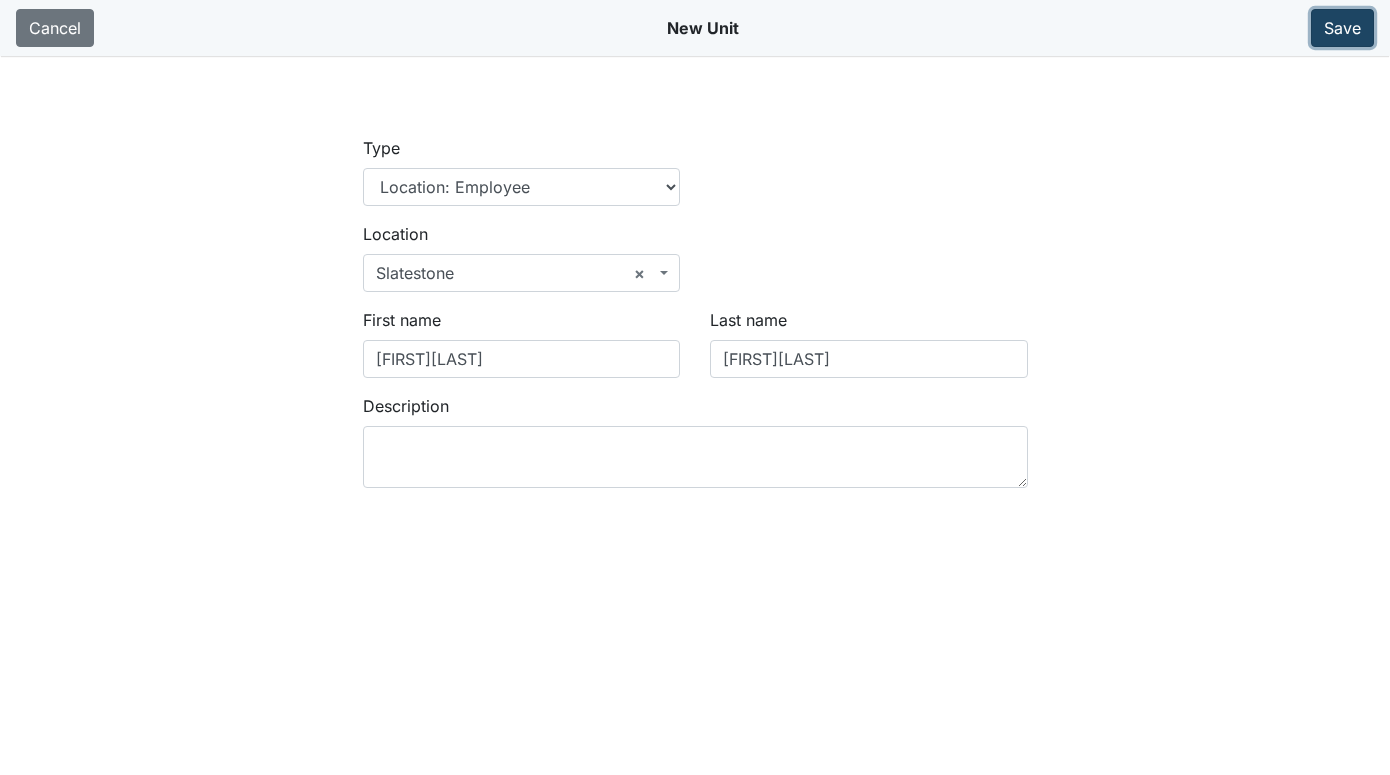 click on "Save" at bounding box center (1342, 28) 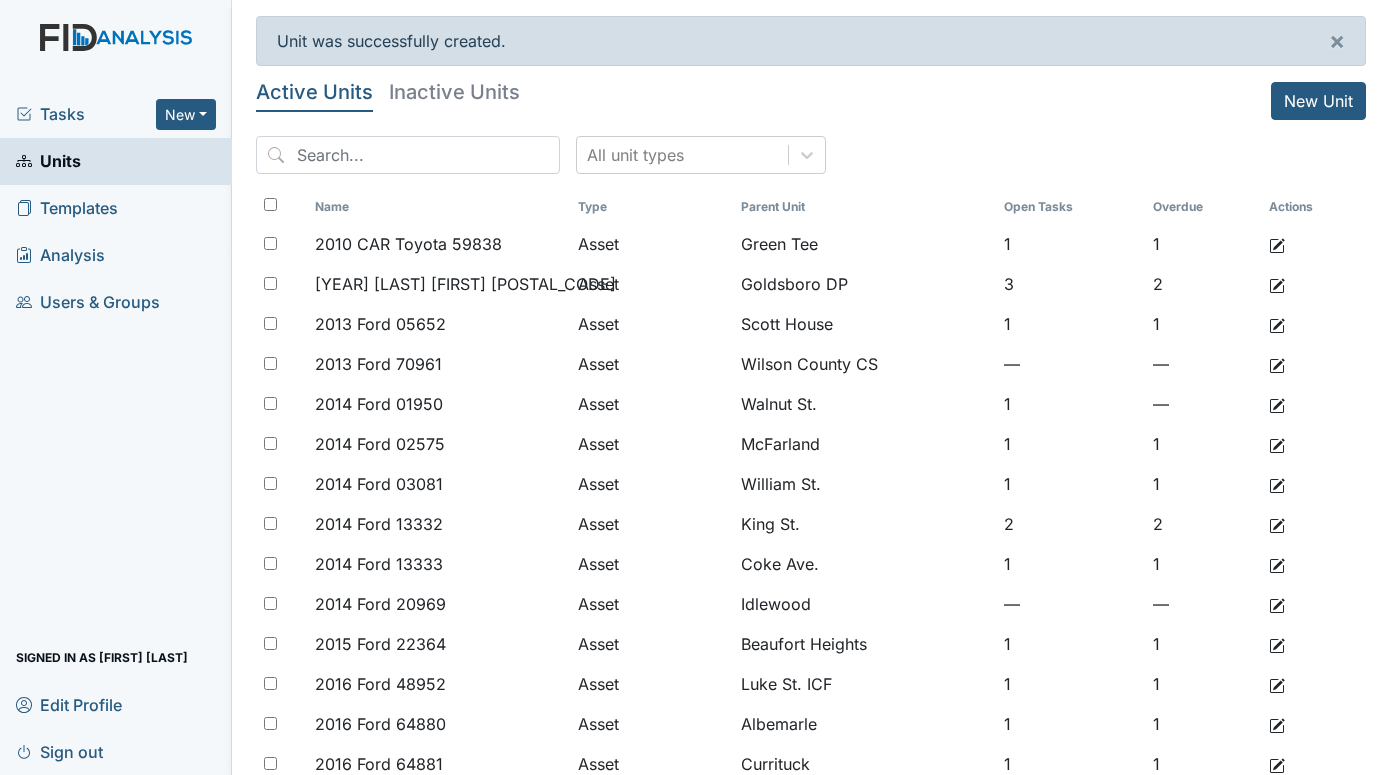 scroll, scrollTop: 0, scrollLeft: 0, axis: both 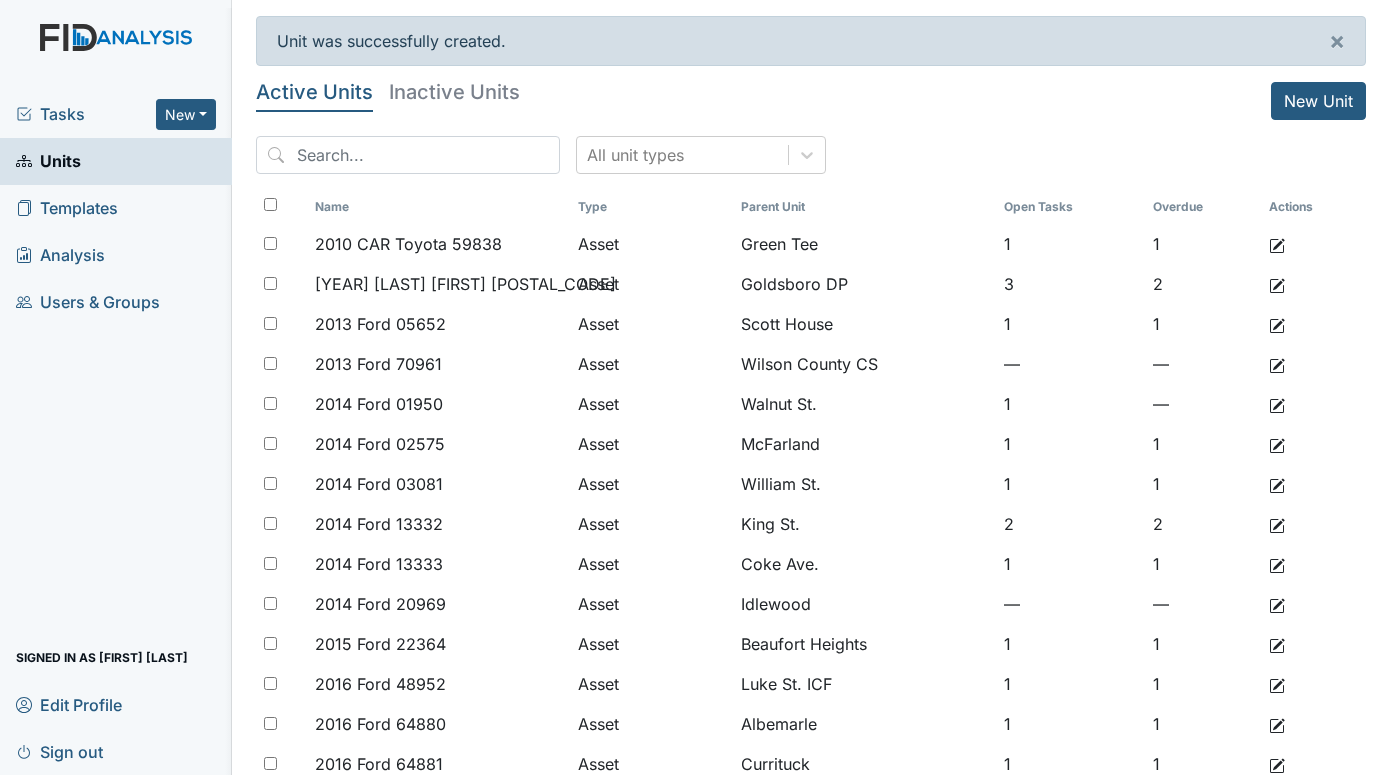 click on "Tasks" at bounding box center (86, 114) 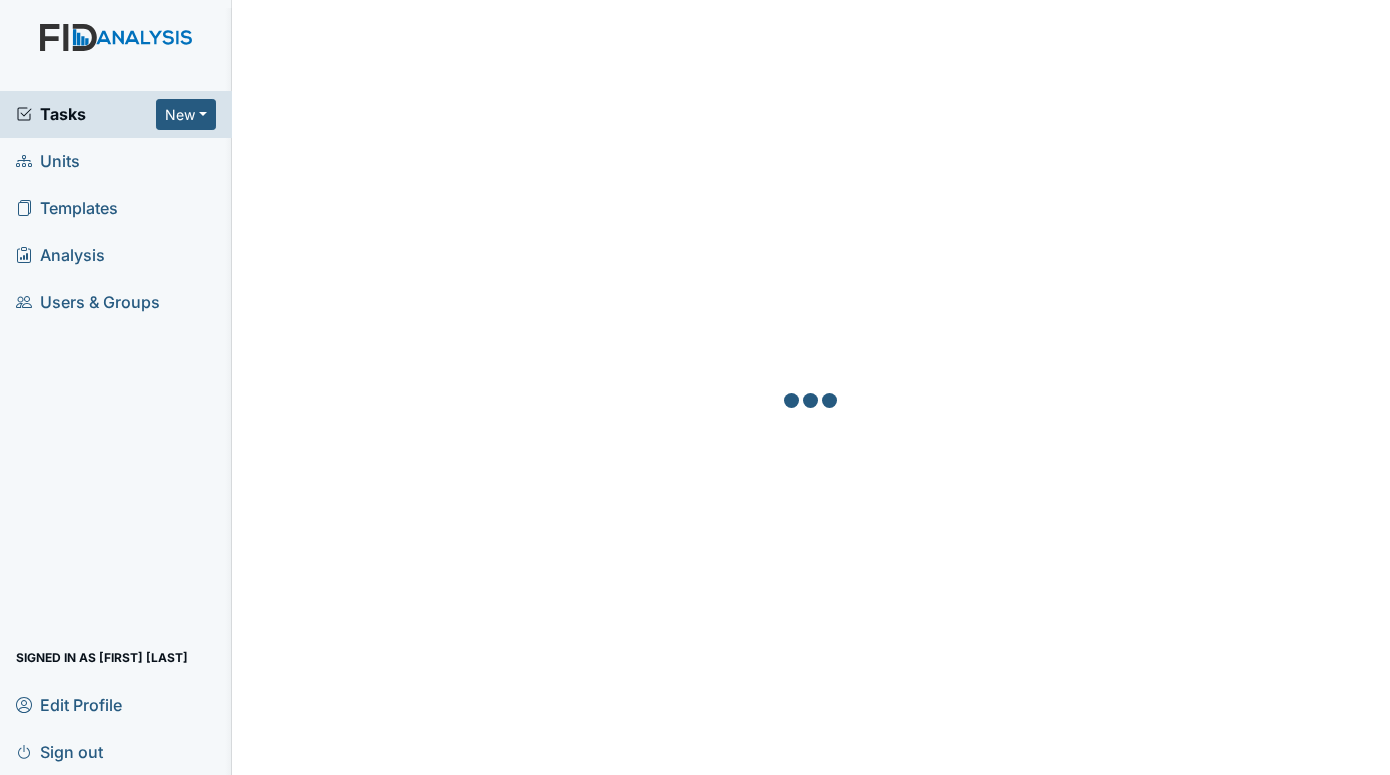 scroll, scrollTop: 0, scrollLeft: 0, axis: both 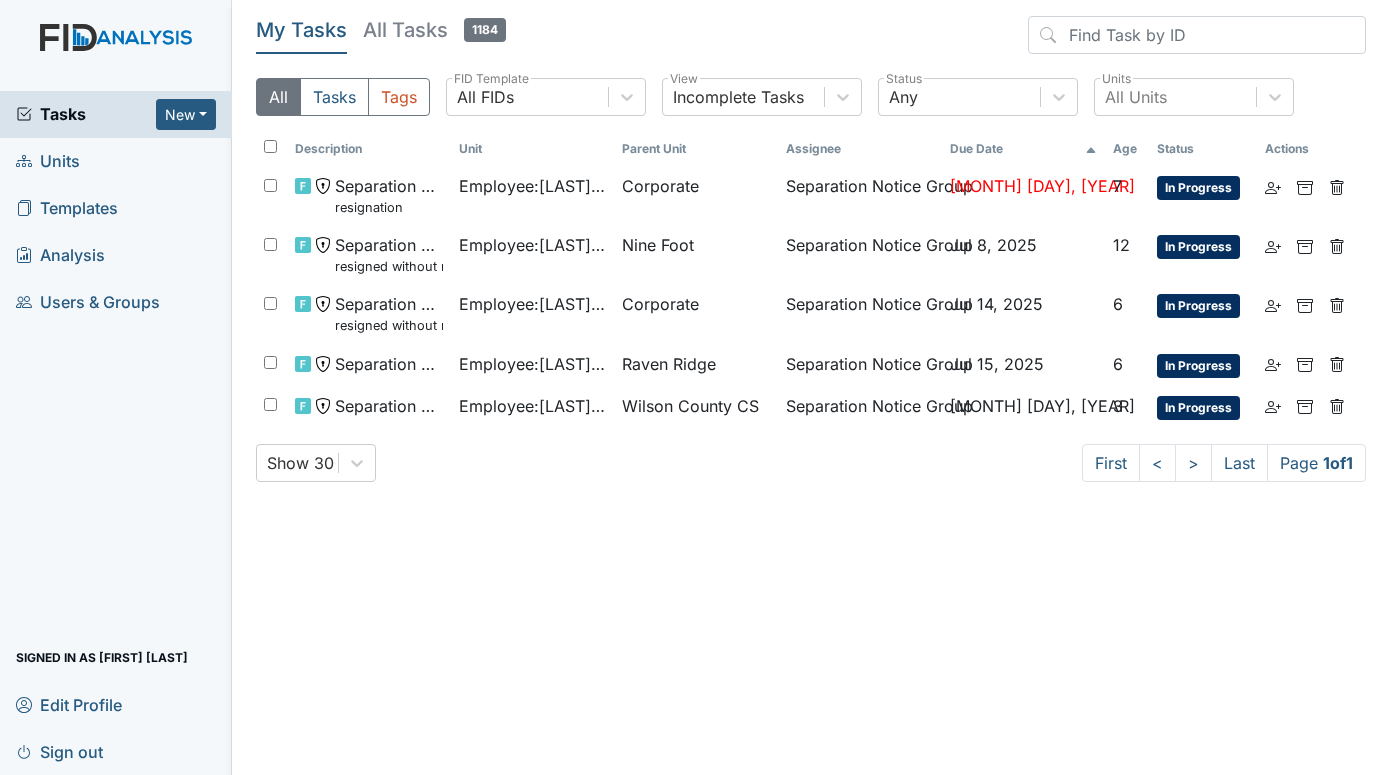 click on "Units" at bounding box center [48, 161] 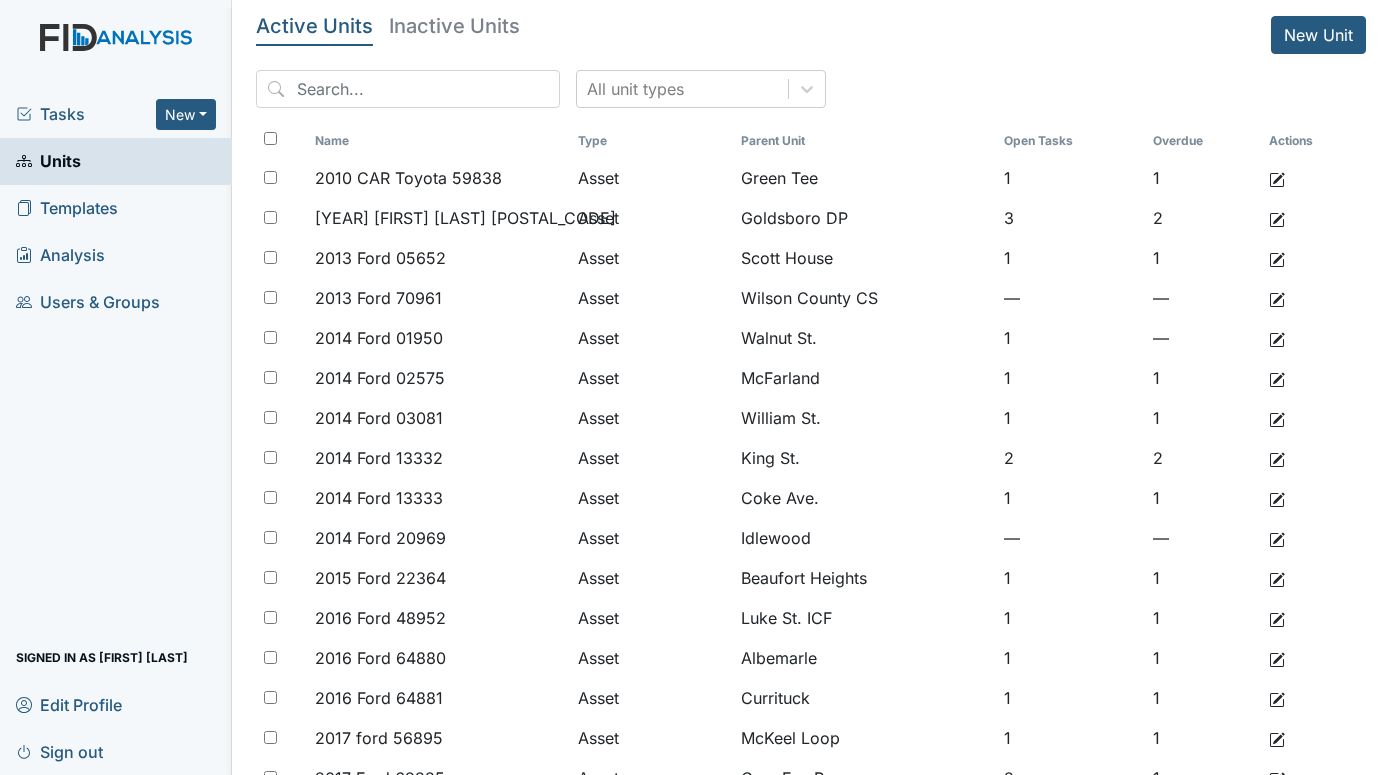 scroll, scrollTop: 0, scrollLeft: 0, axis: both 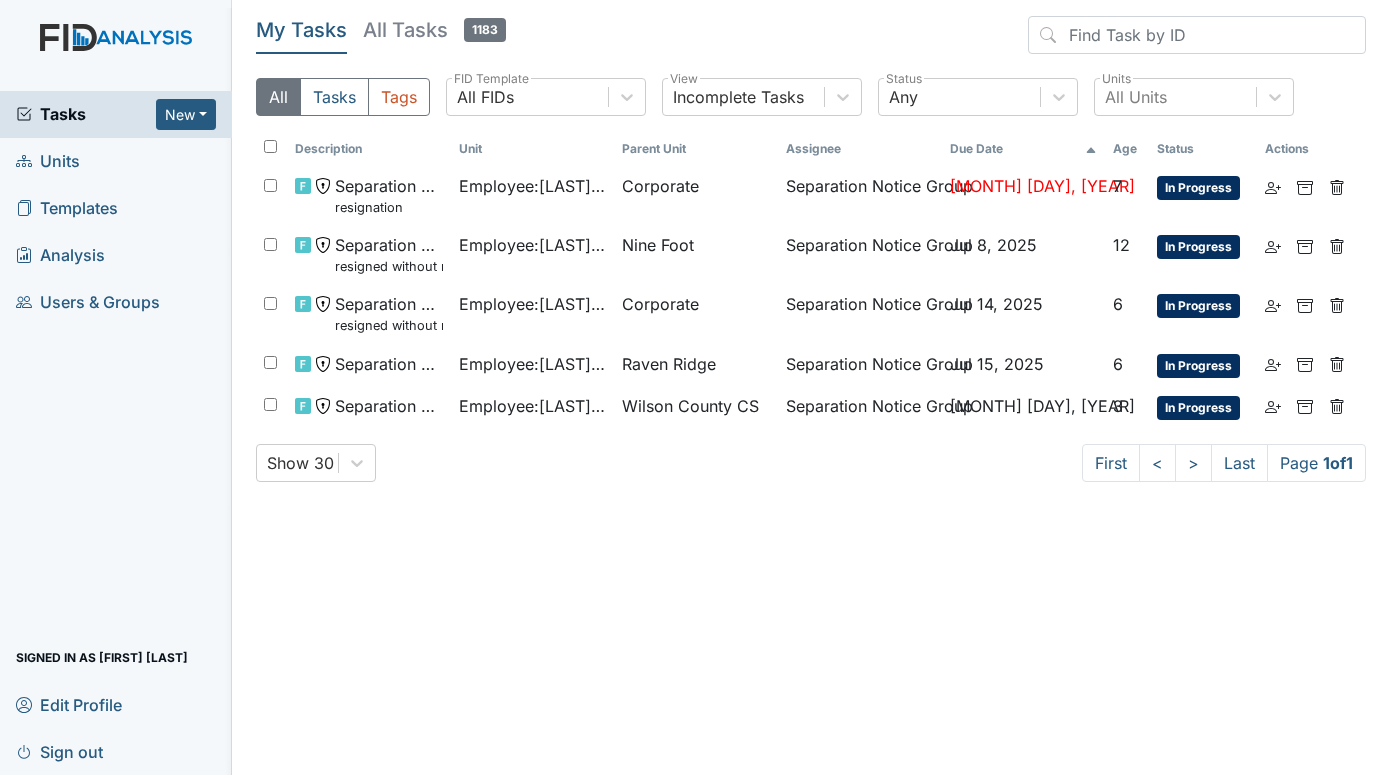 click on "Units" at bounding box center (48, 161) 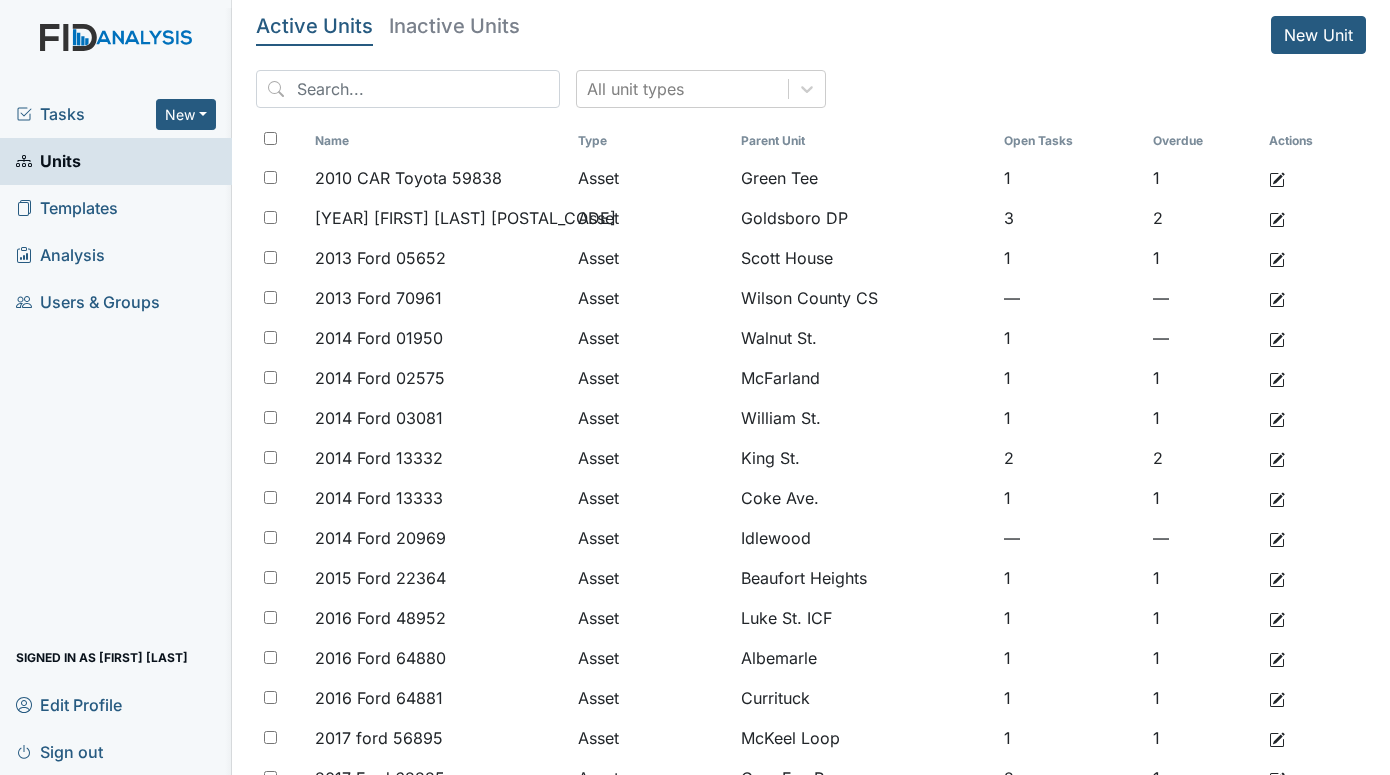scroll, scrollTop: 0, scrollLeft: 0, axis: both 